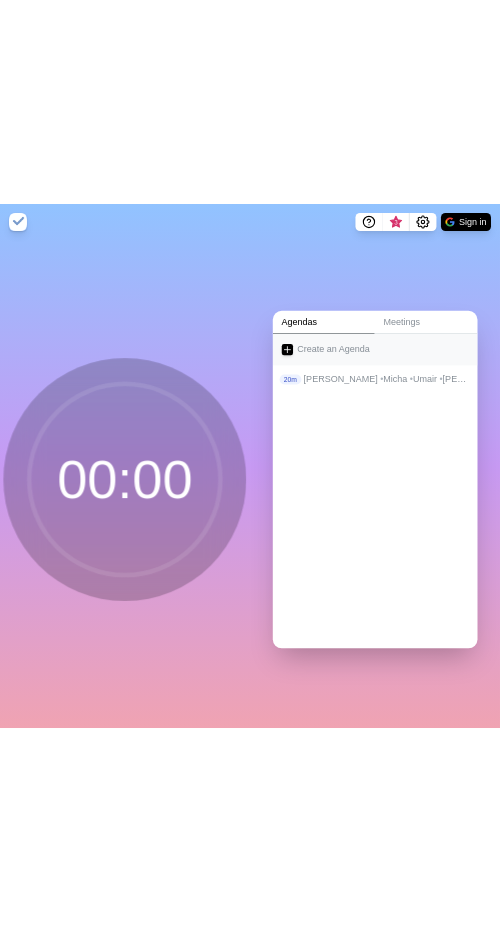 scroll, scrollTop: 0, scrollLeft: 0, axis: both 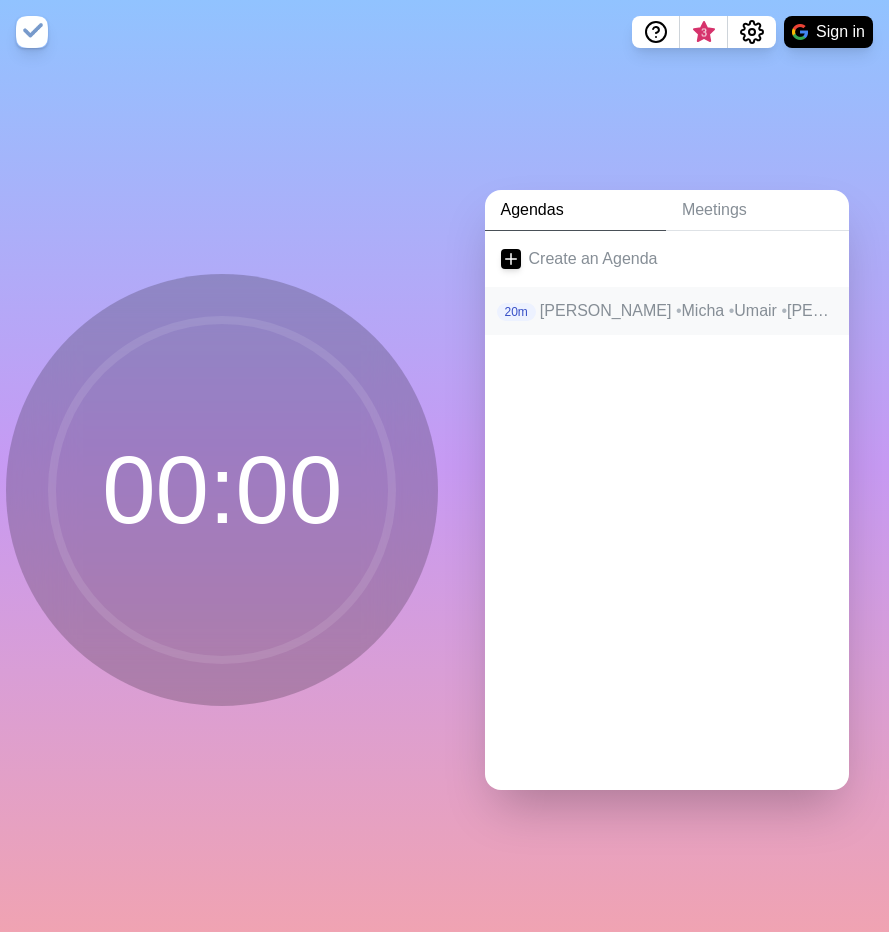 click on "•" 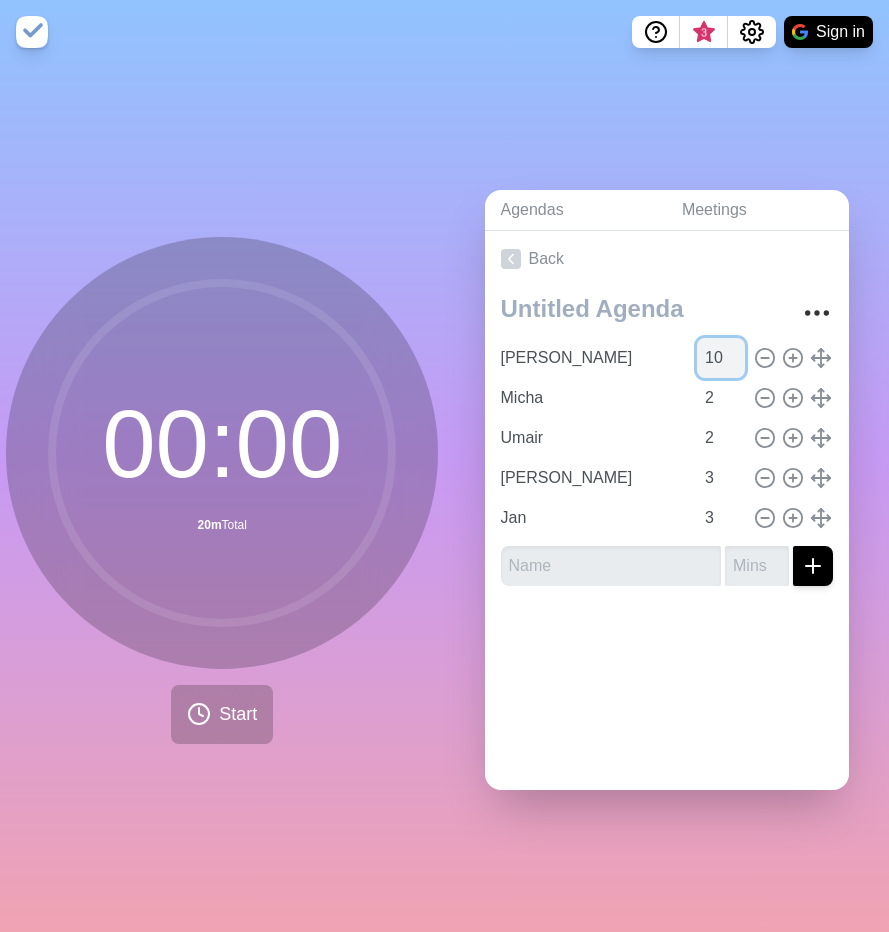 click on "10" at bounding box center [721, 358] 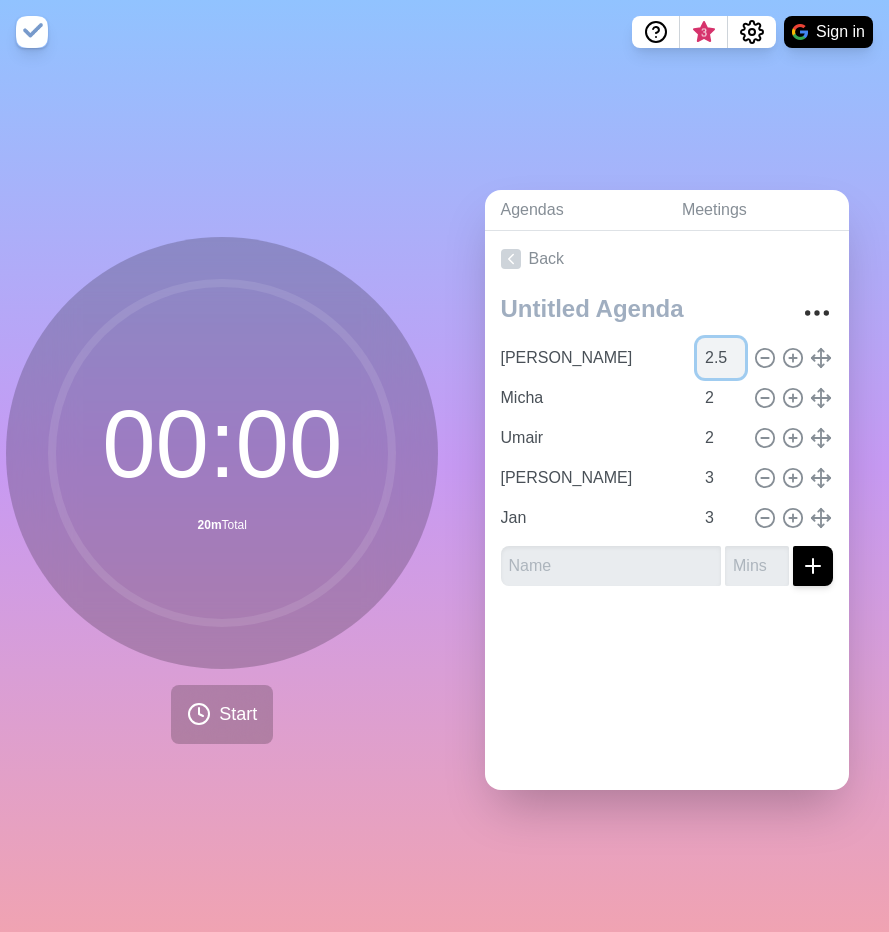 type on "2.5" 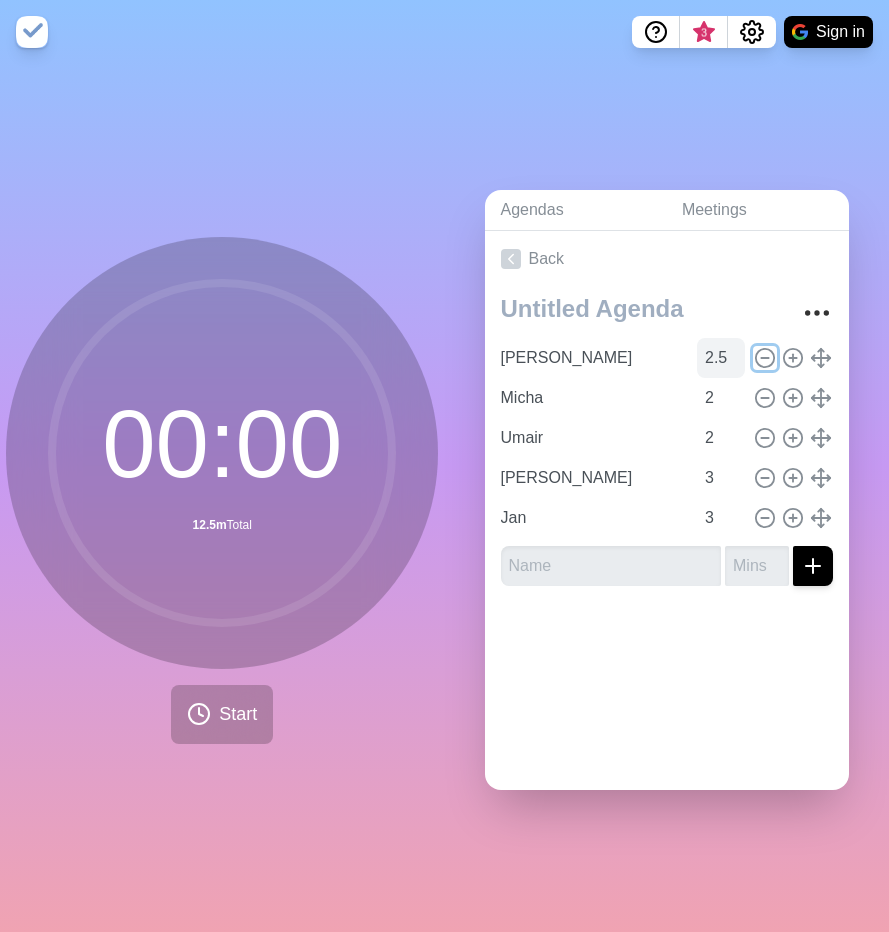 type 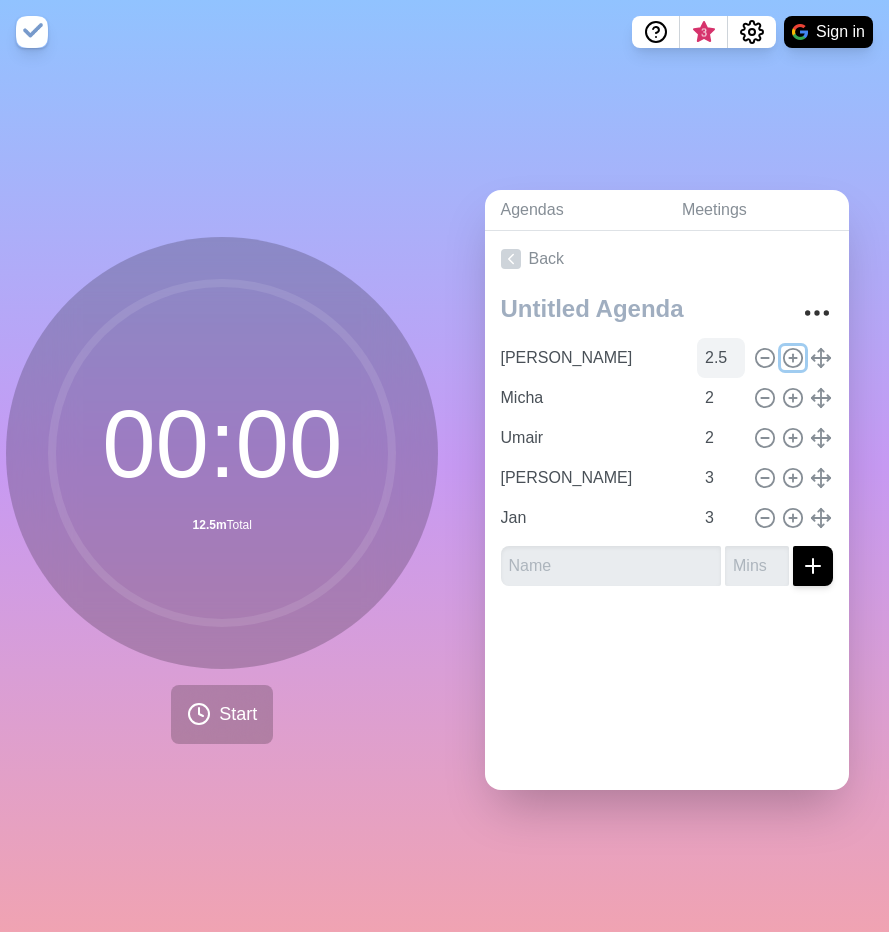 type 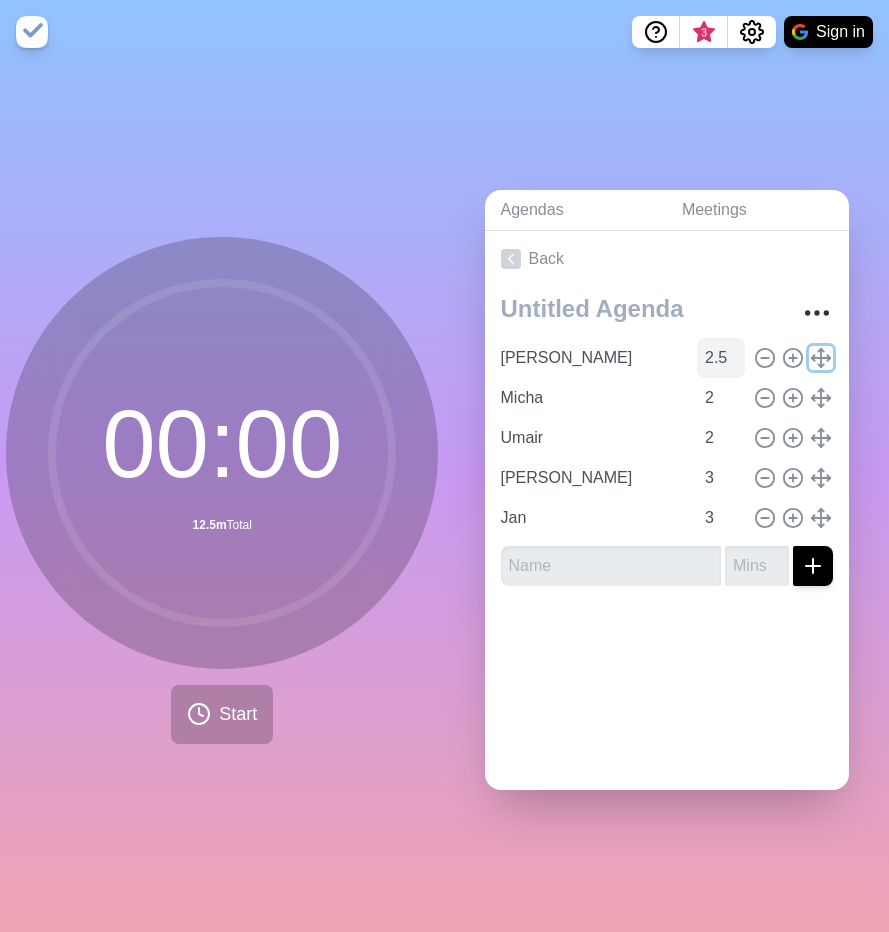 type 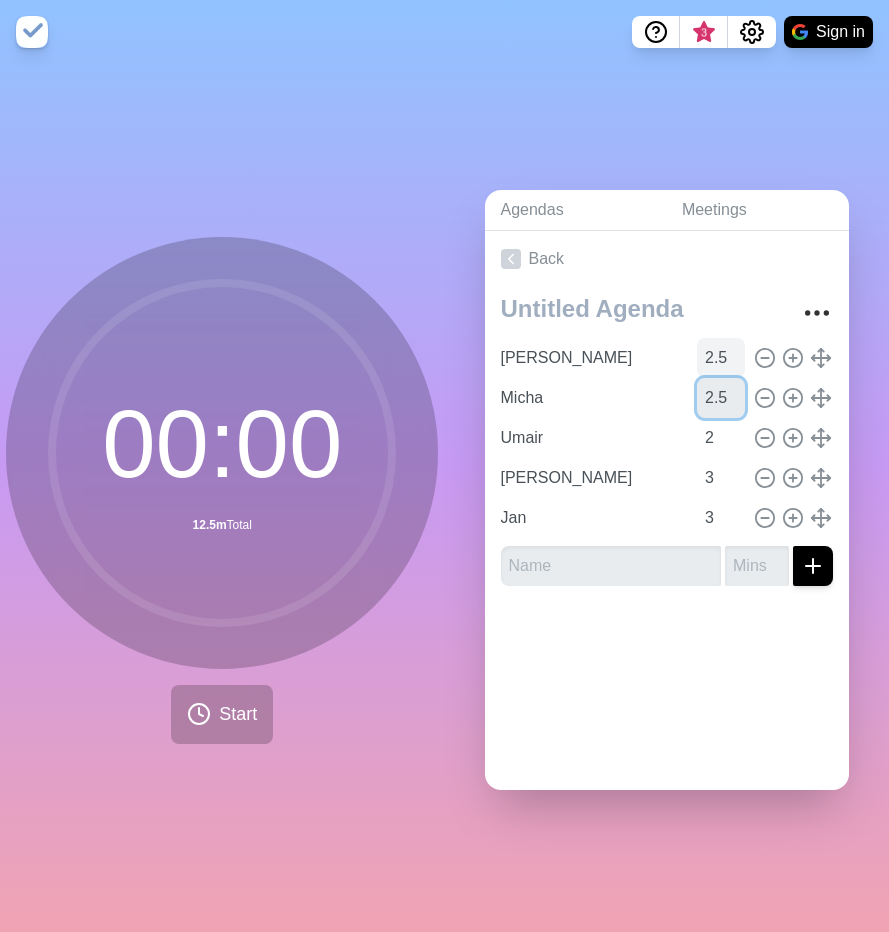 type on "2.5" 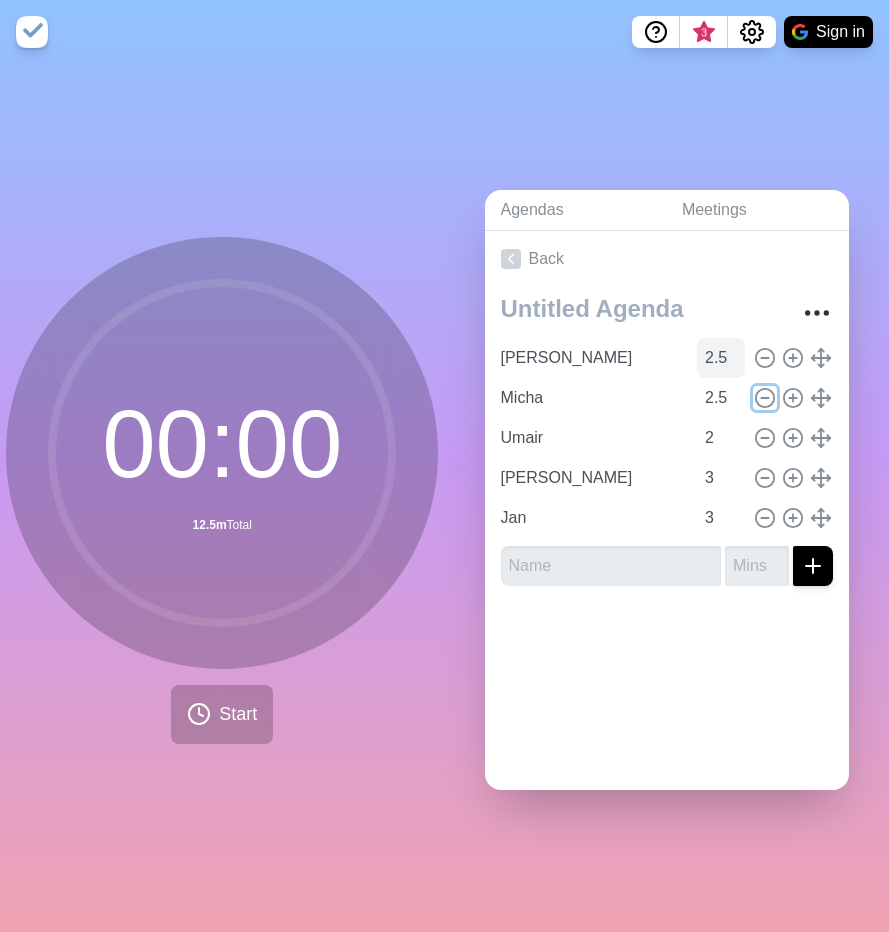 type 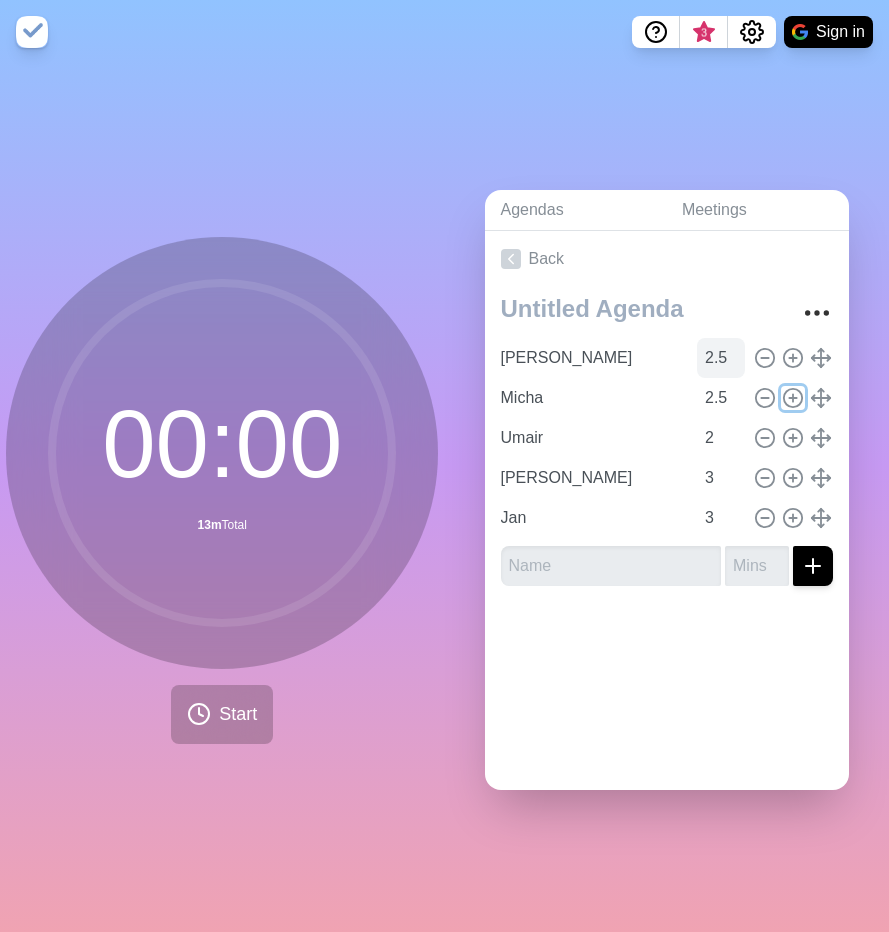 type 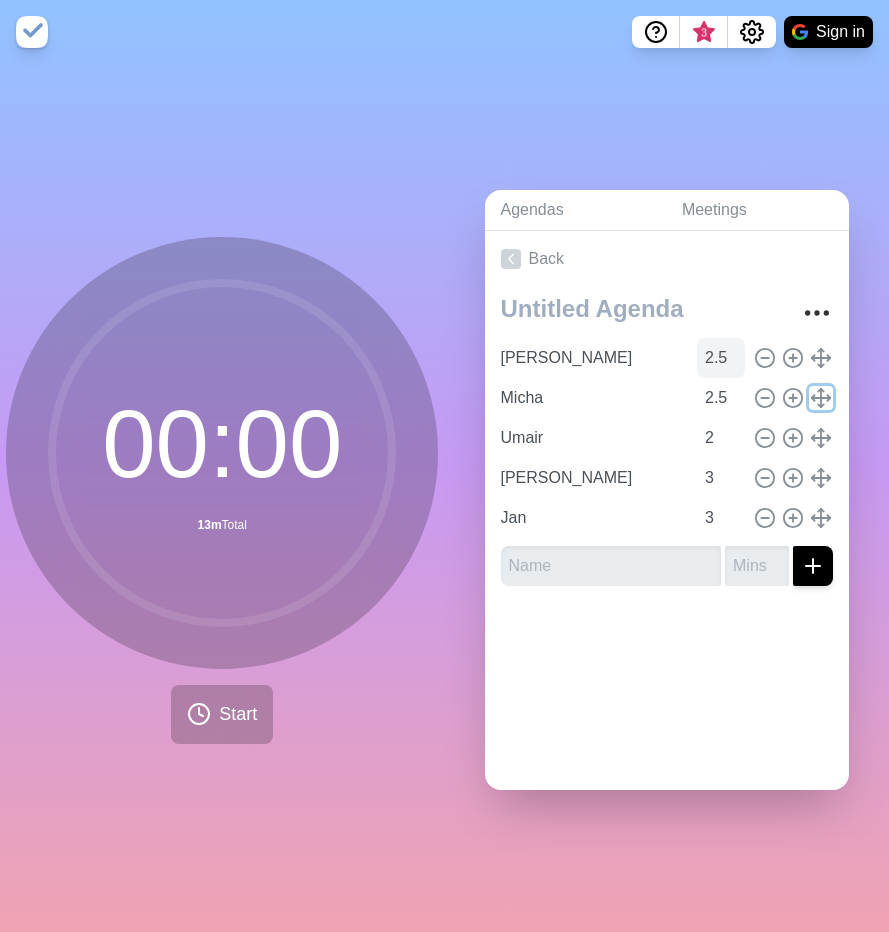type 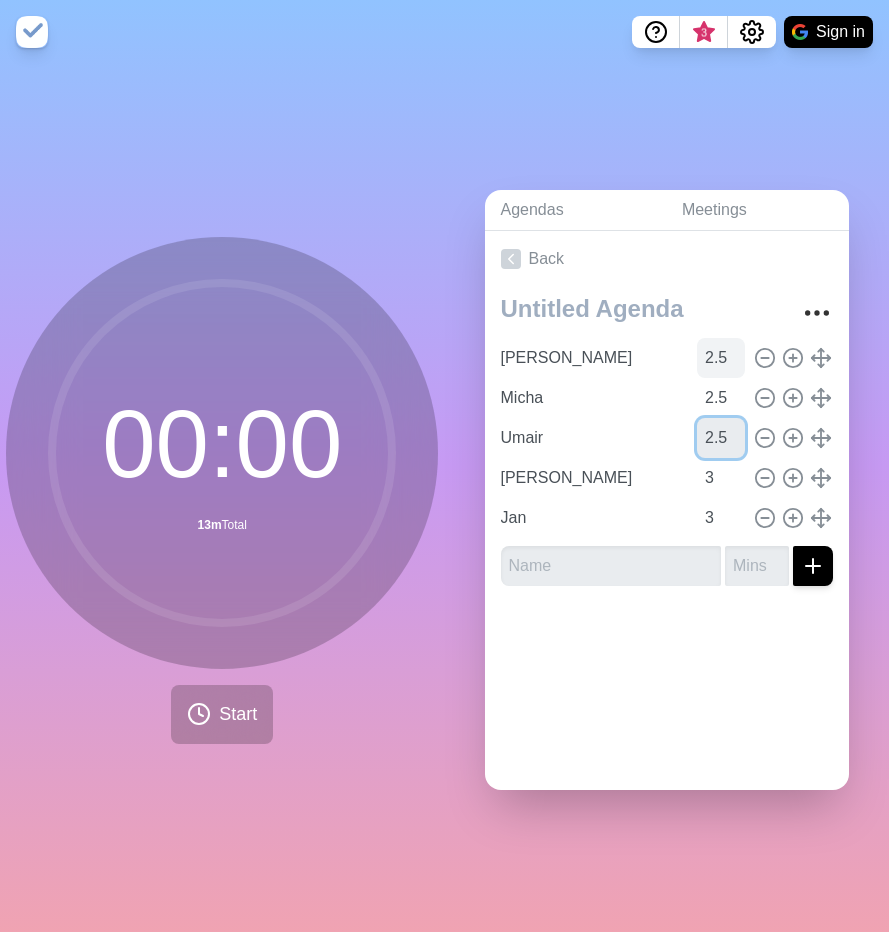 type on "2.5" 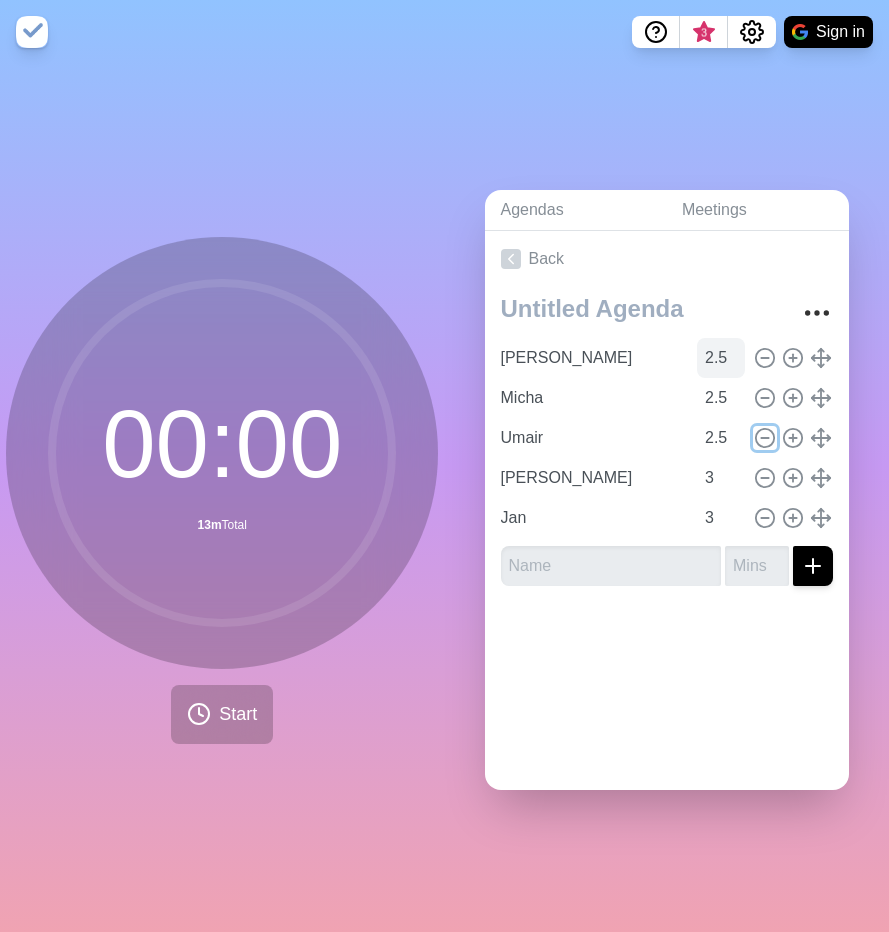 type 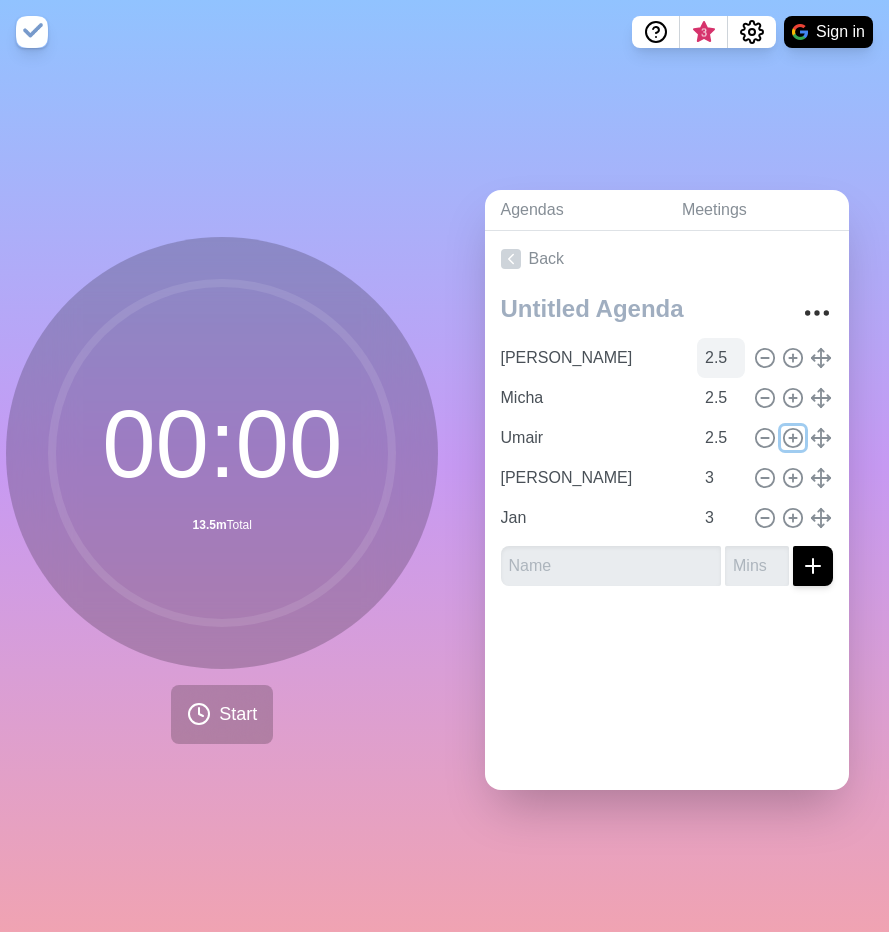 type 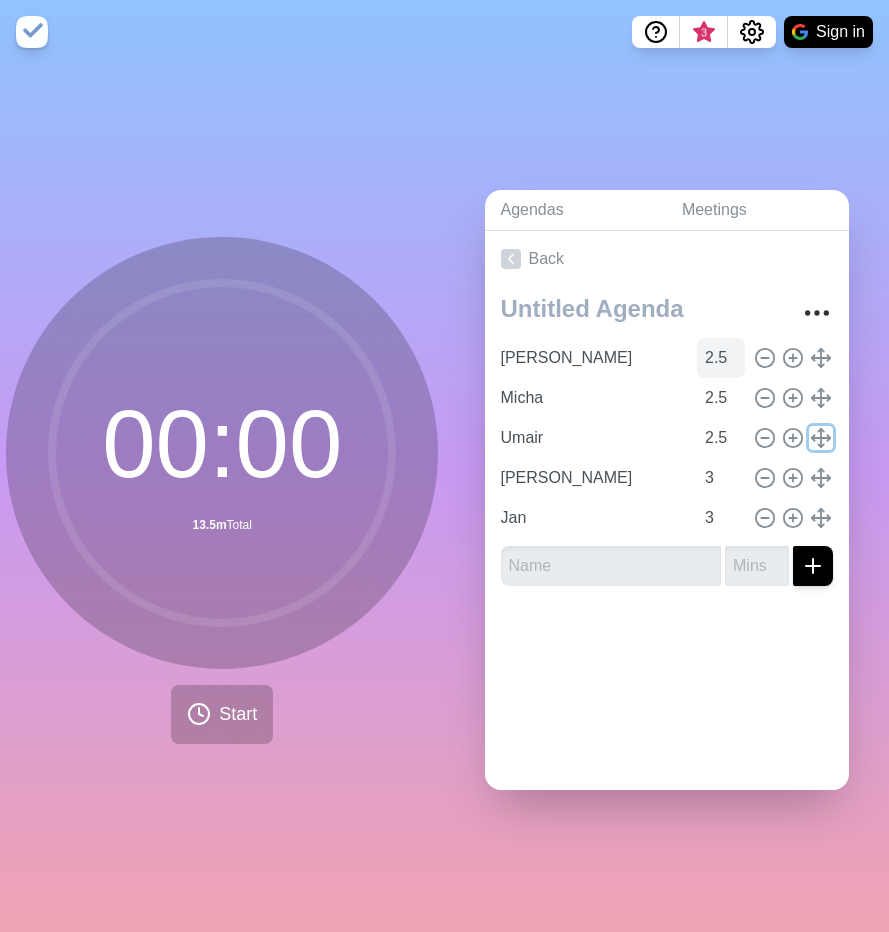 type 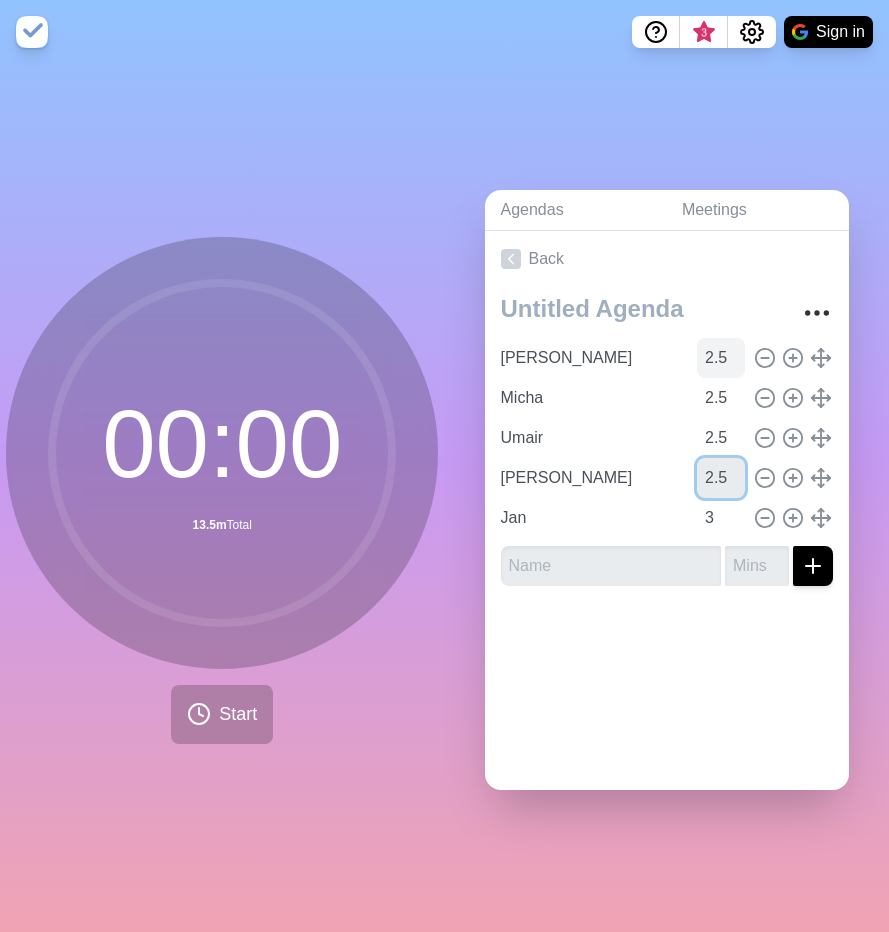 type on "2.5" 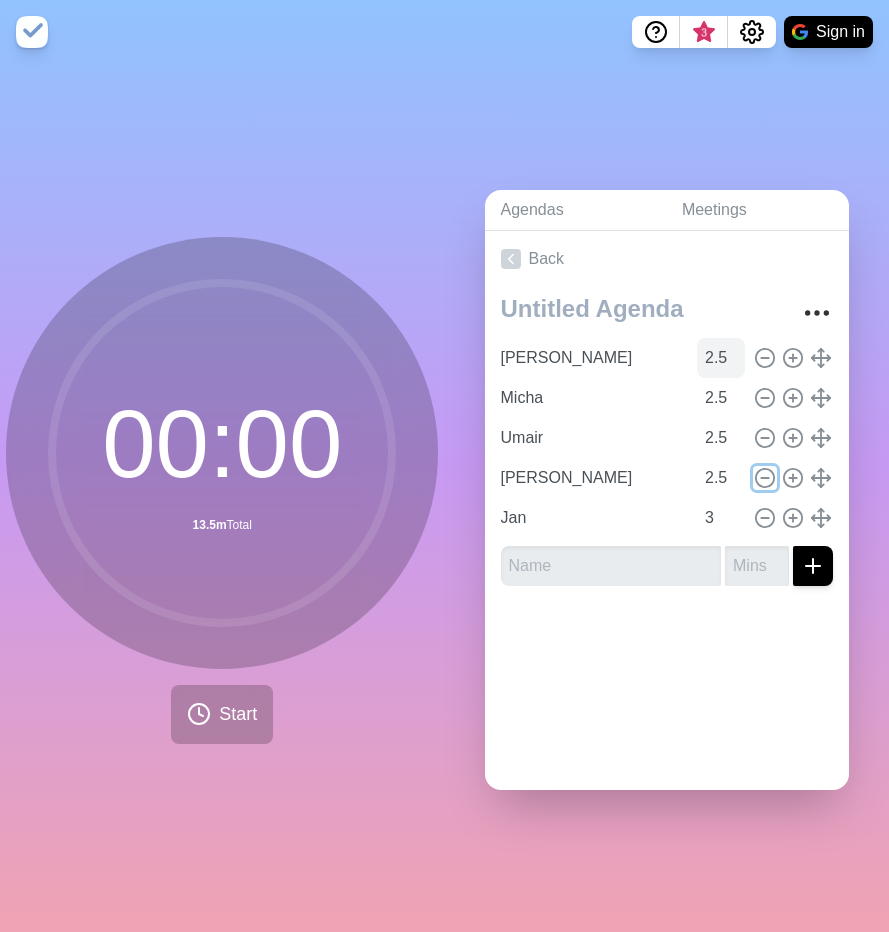 type 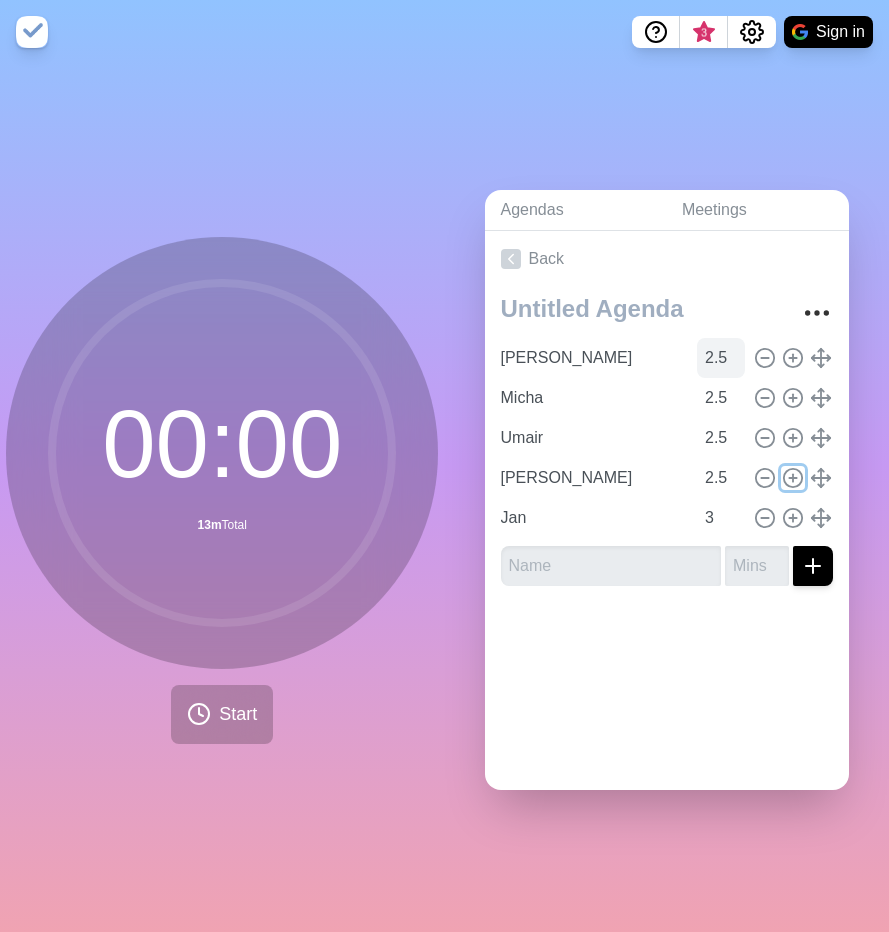 type 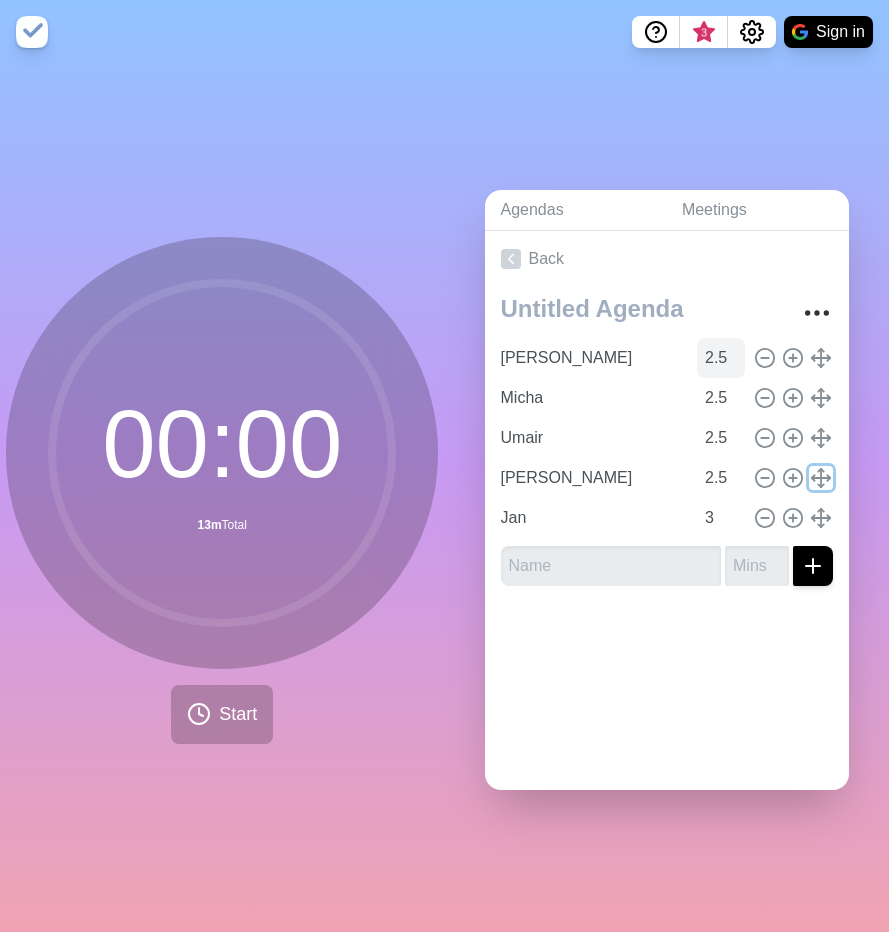 type 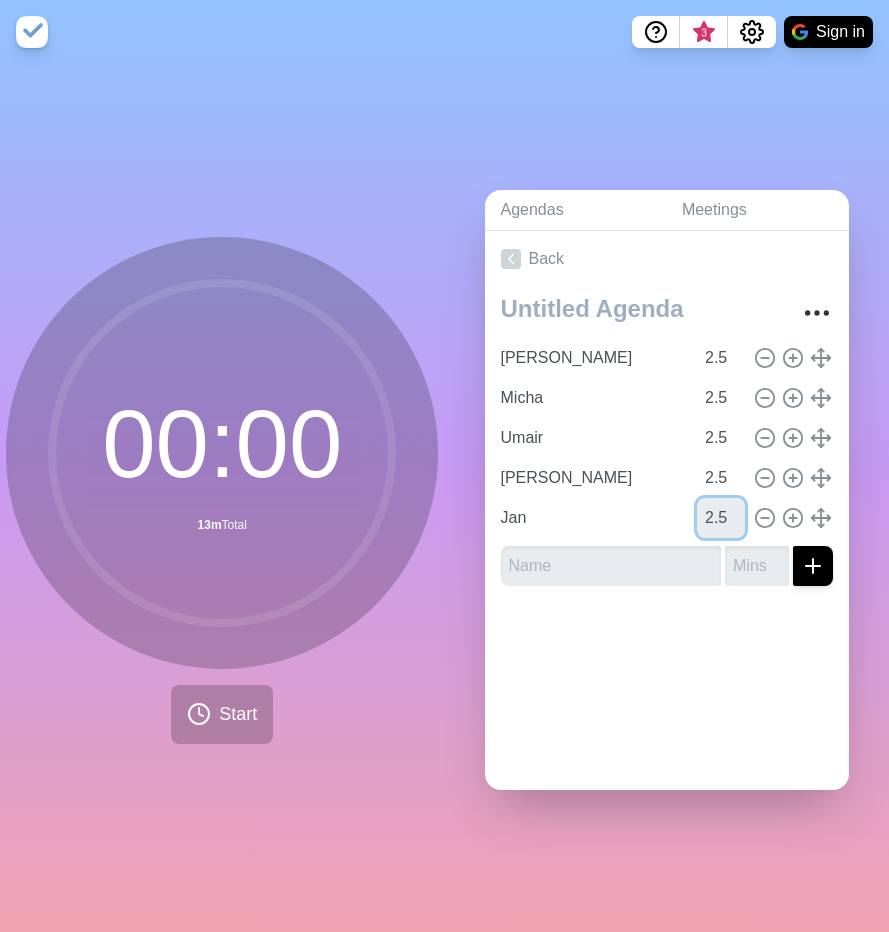type on "2.5" 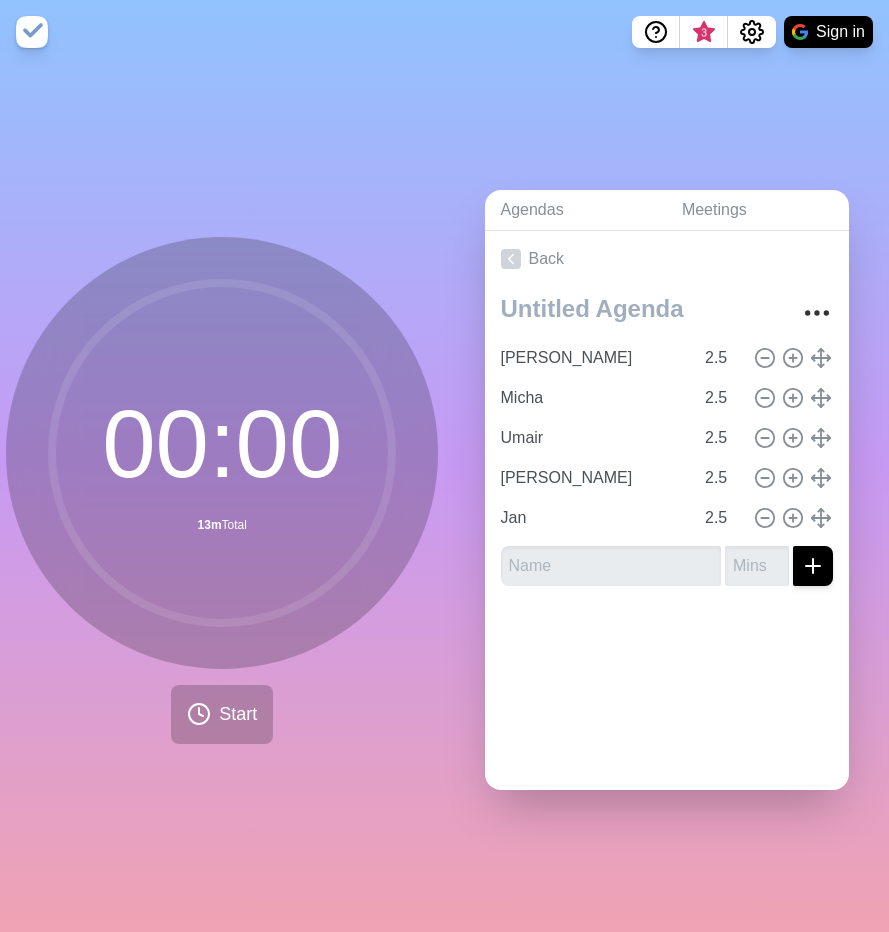 click on "Back               [PERSON_NAME]   2.5       Micha   2.5       Umair   2.5       Heiko   2.5       Jan   2.5" at bounding box center [667, 510] 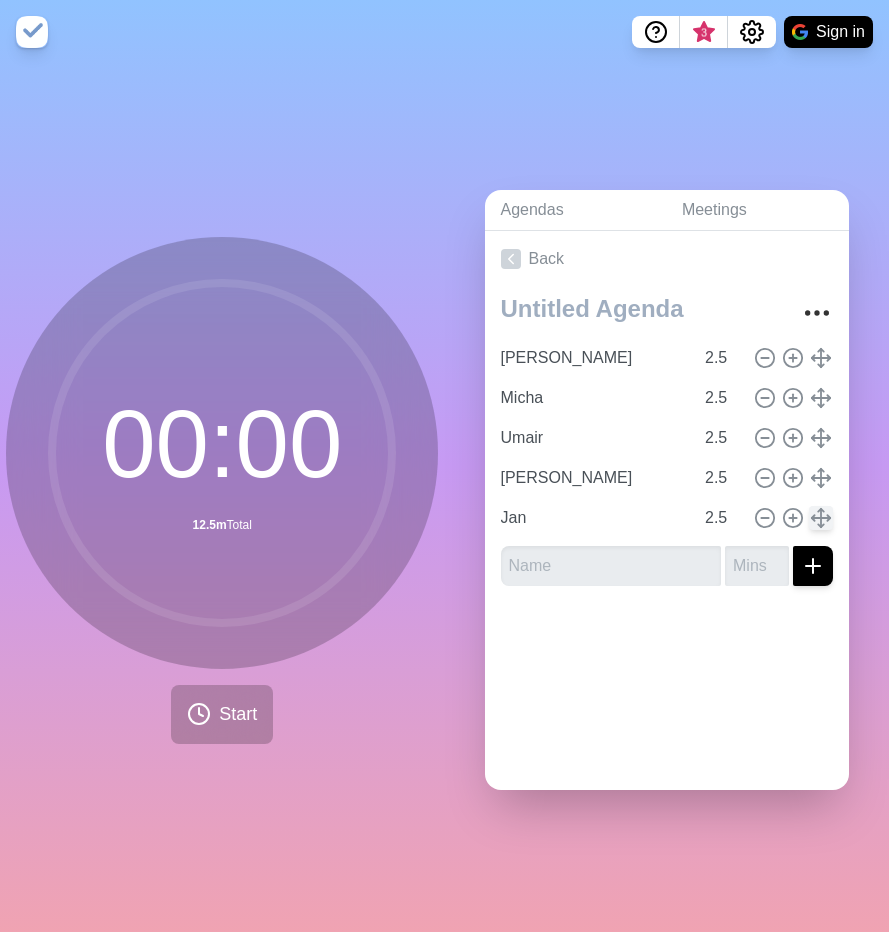 type 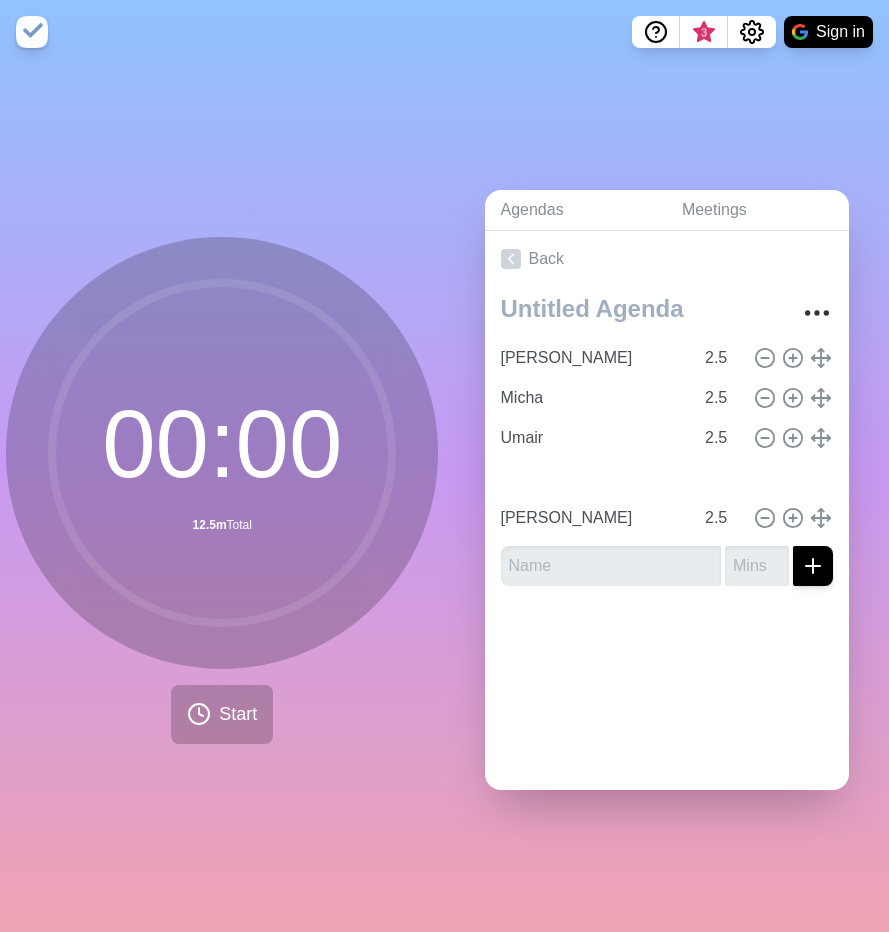 type on "Jan" 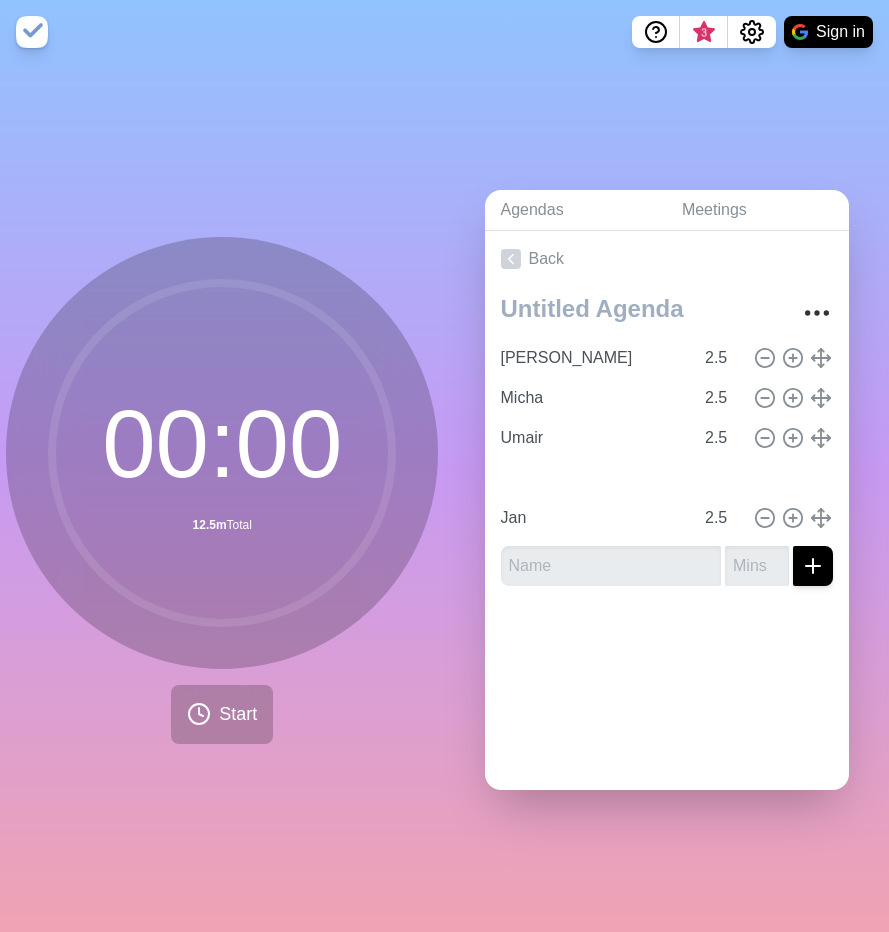 type on "[PERSON_NAME]" 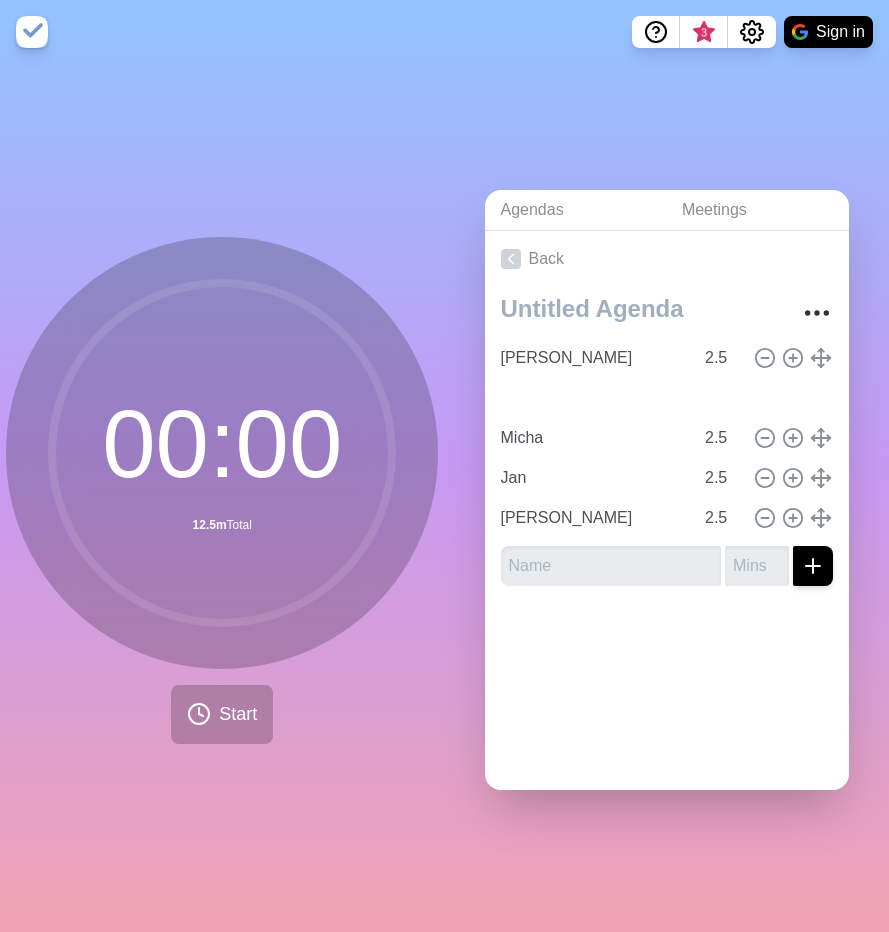 type on "Umair" 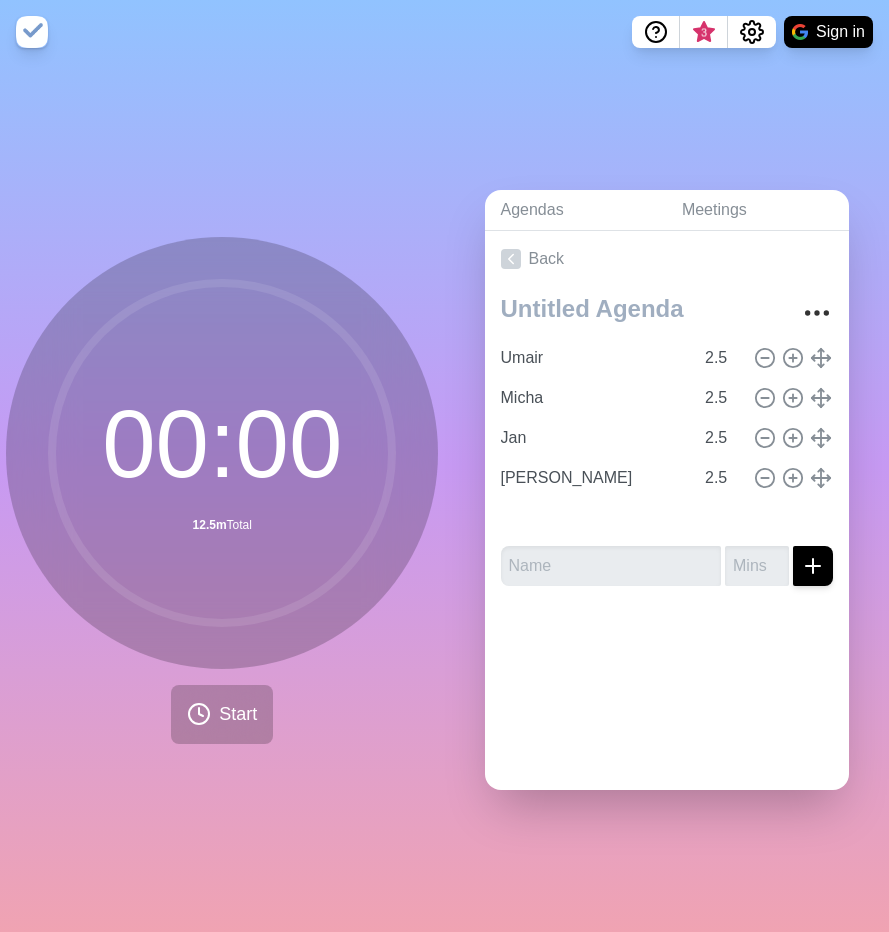 type on "Micha" 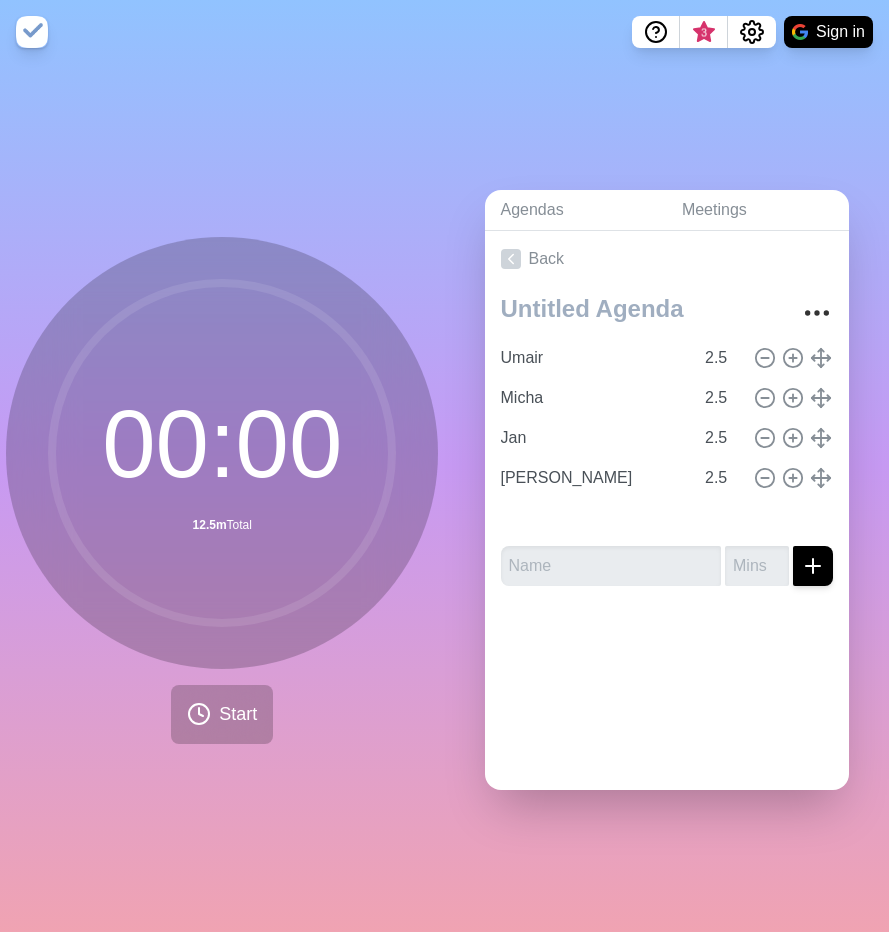type on "Jan" 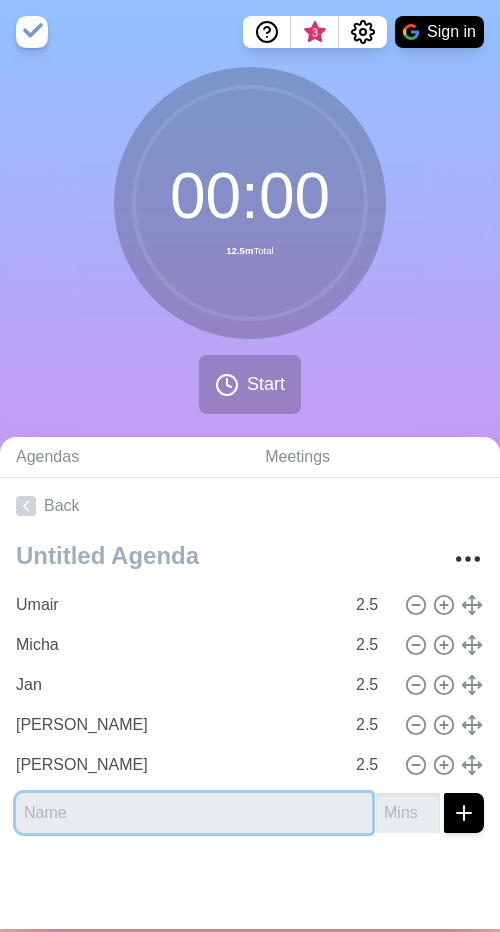 click at bounding box center [194, 813] 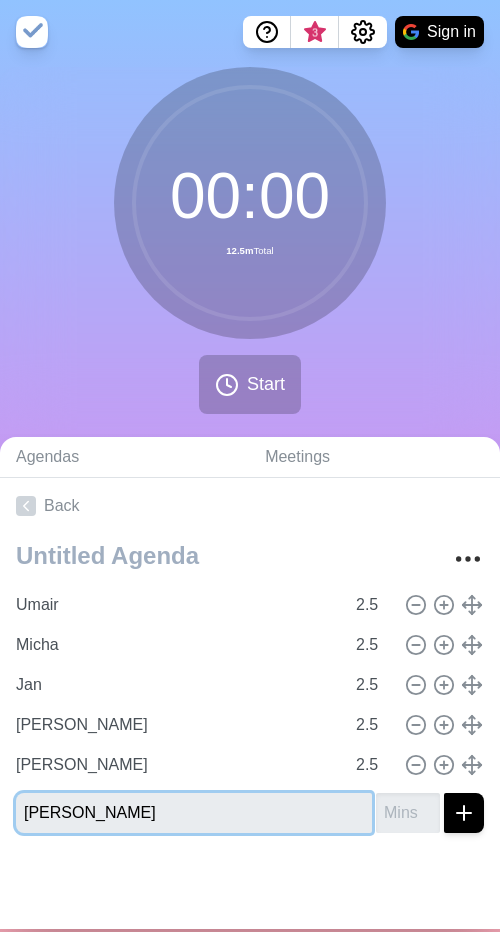 type on "[PERSON_NAME]" 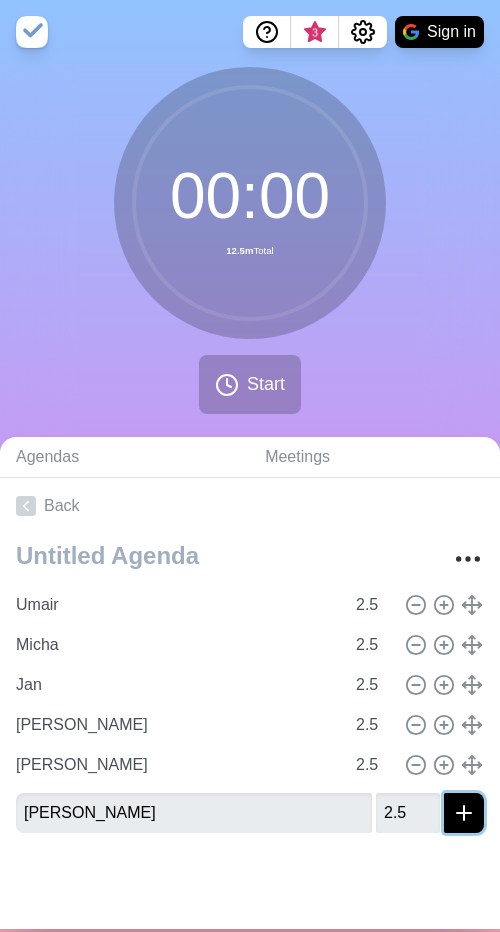 click 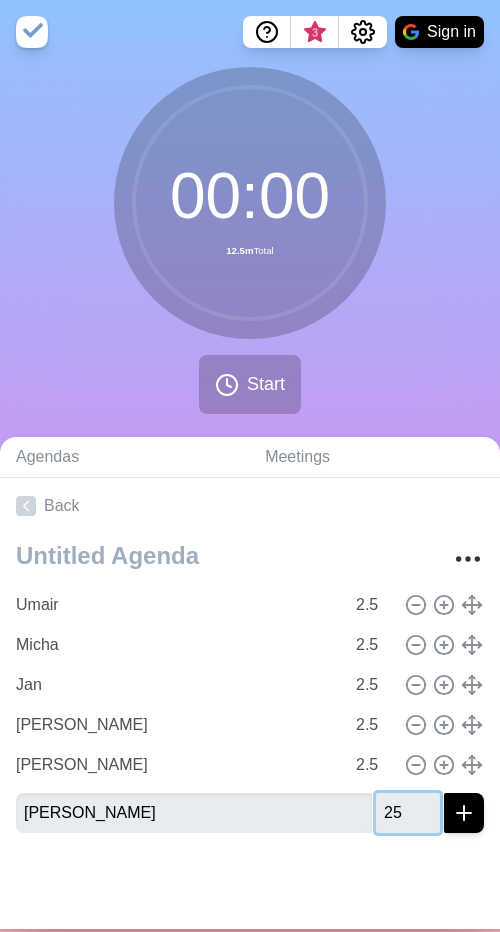 type on "2.5" 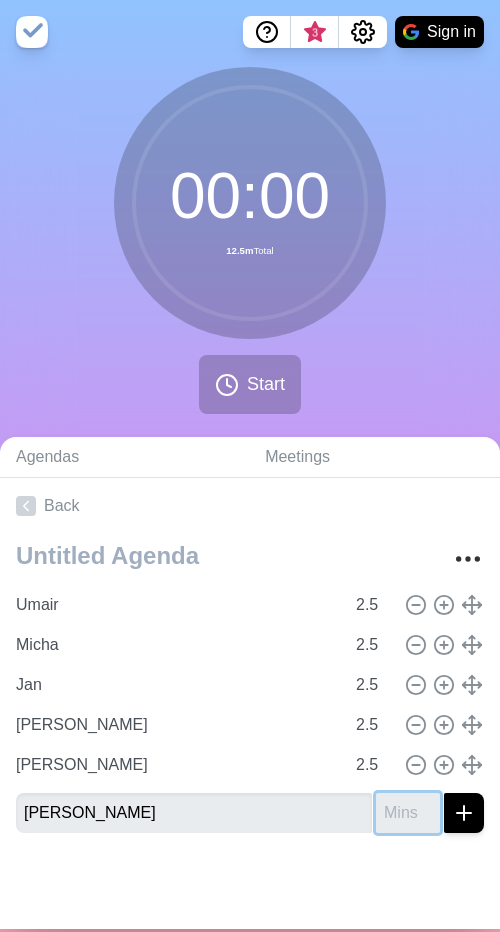type on "2" 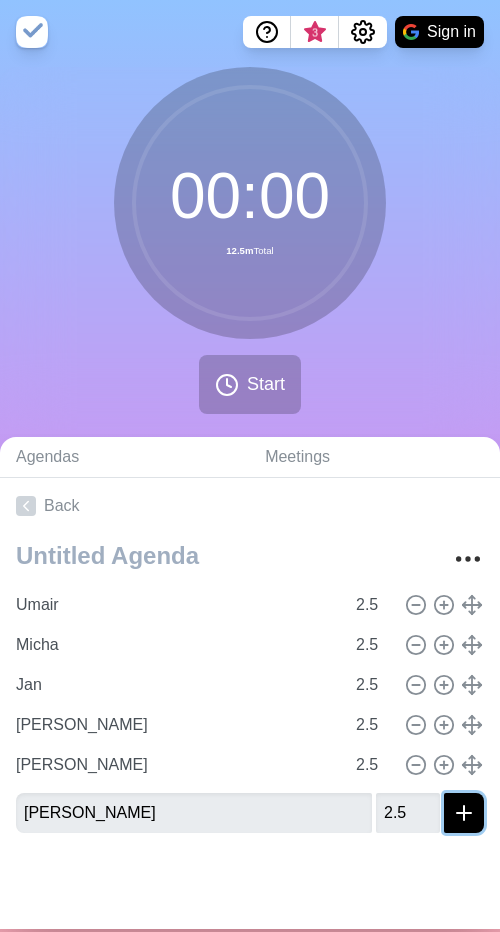 type 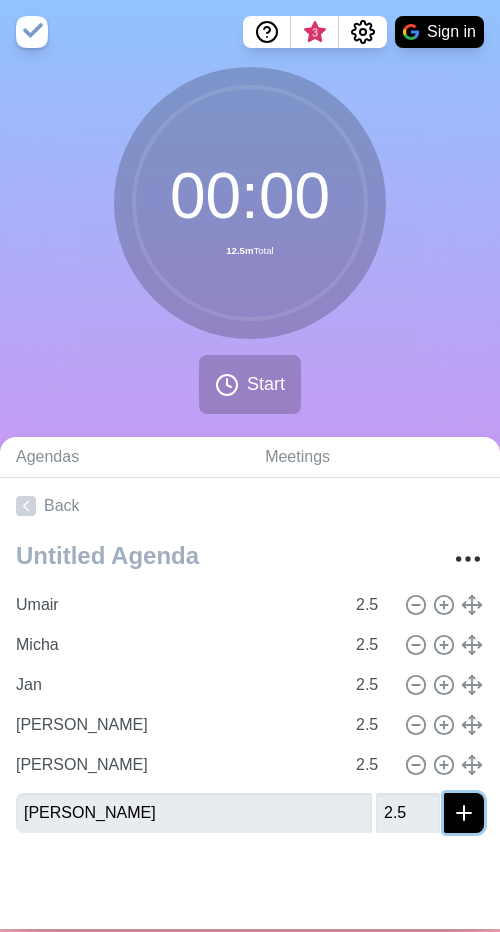 click 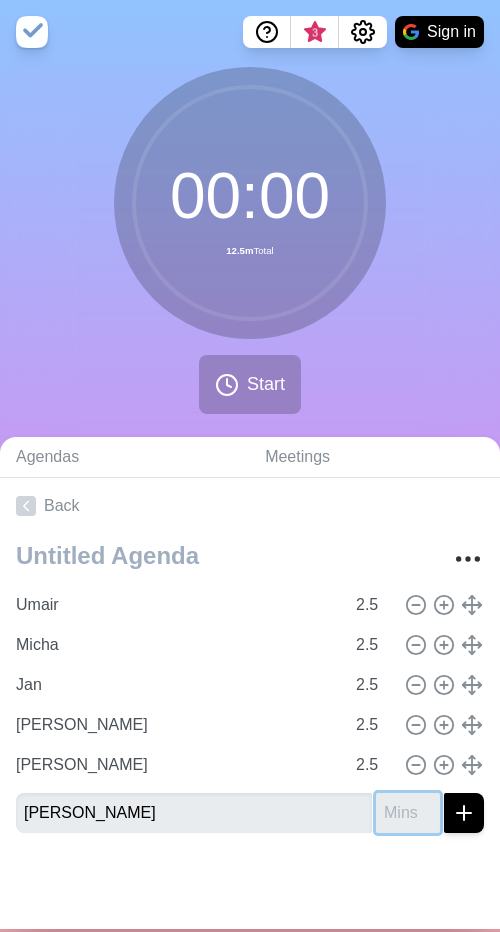 type on "2" 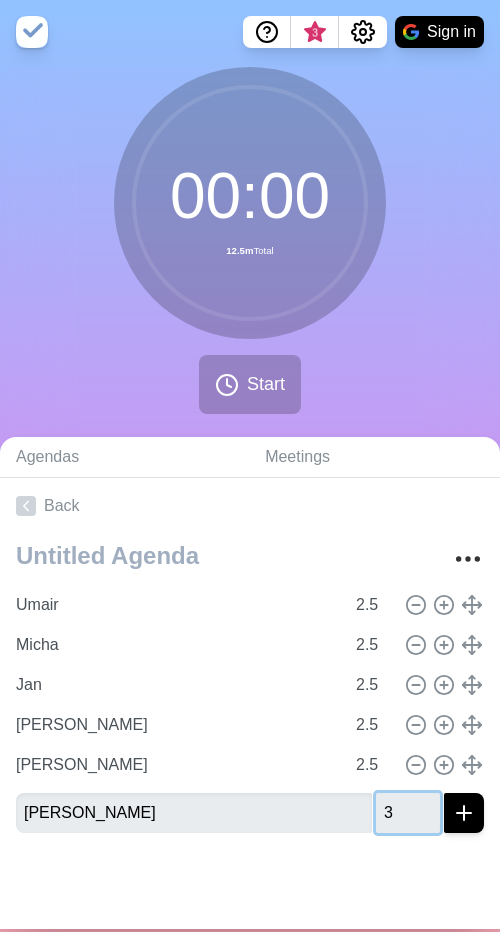 type on "3" 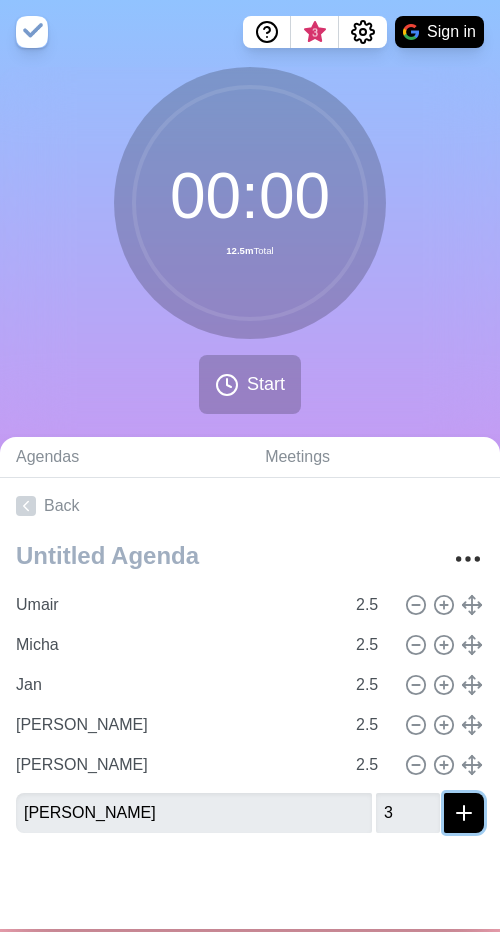 click 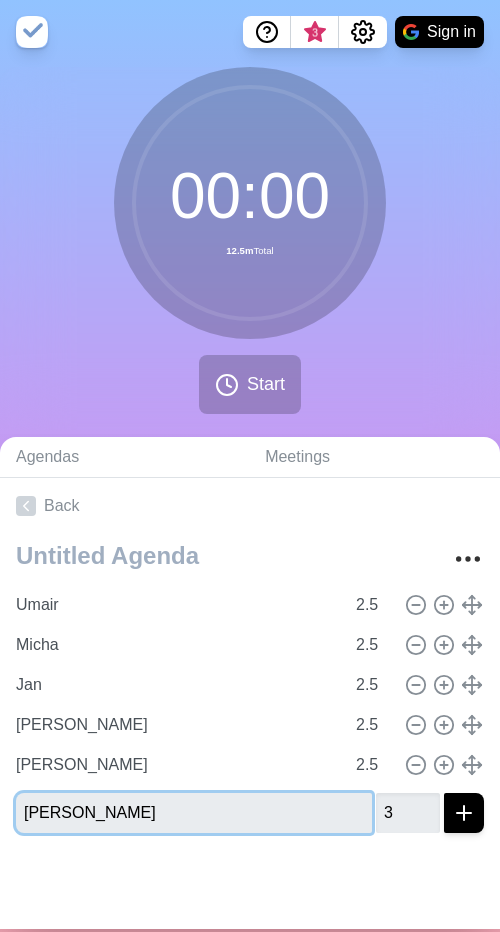 type 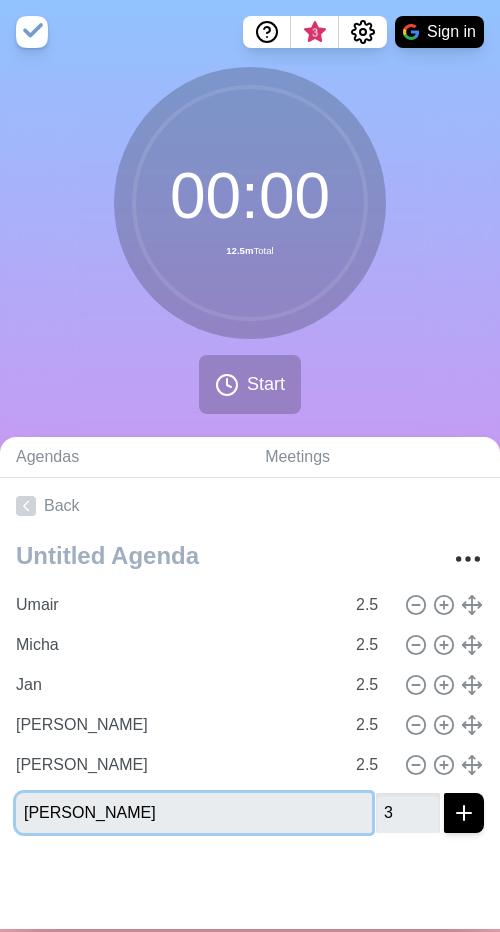 type 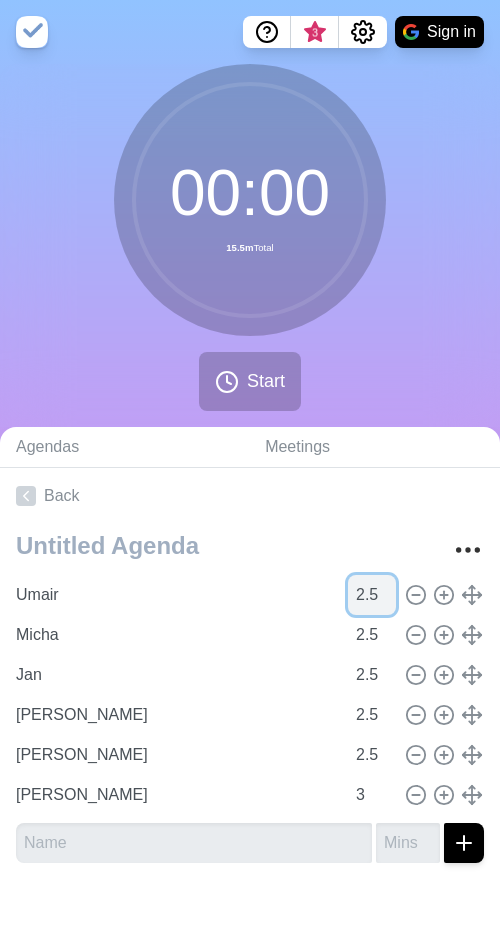 click on "2.5" at bounding box center (372, 595) 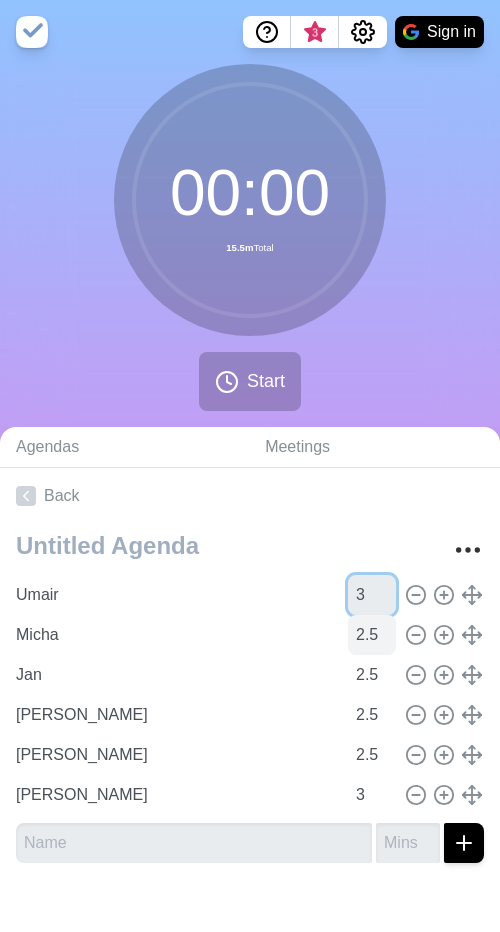 type on "3" 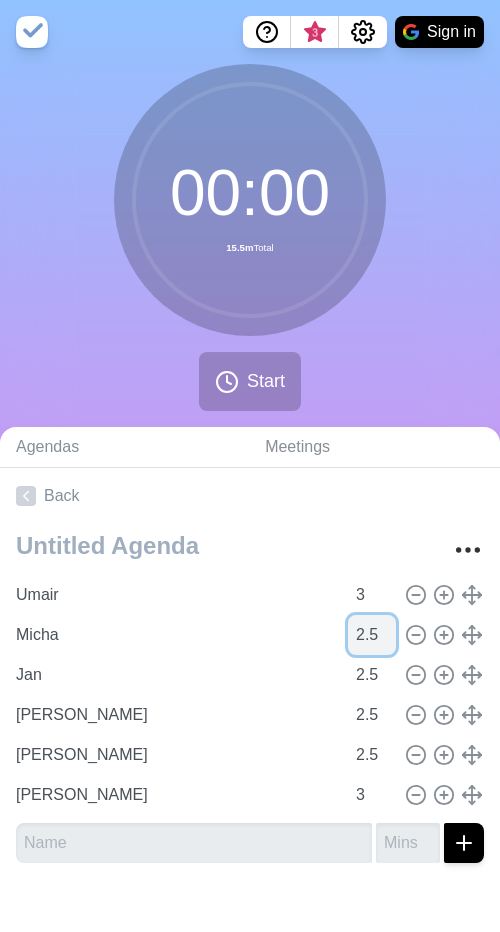 click on "2.5" at bounding box center (372, 635) 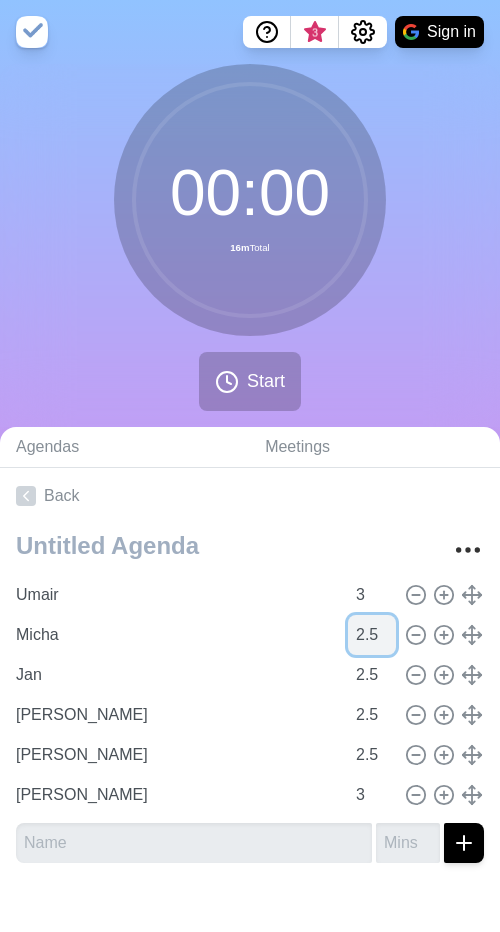 click on "2.5" at bounding box center [372, 635] 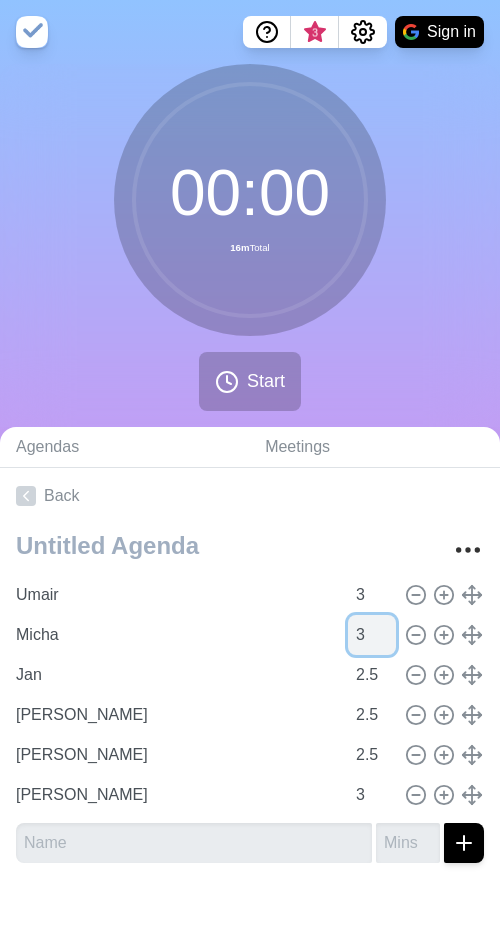 type on "3" 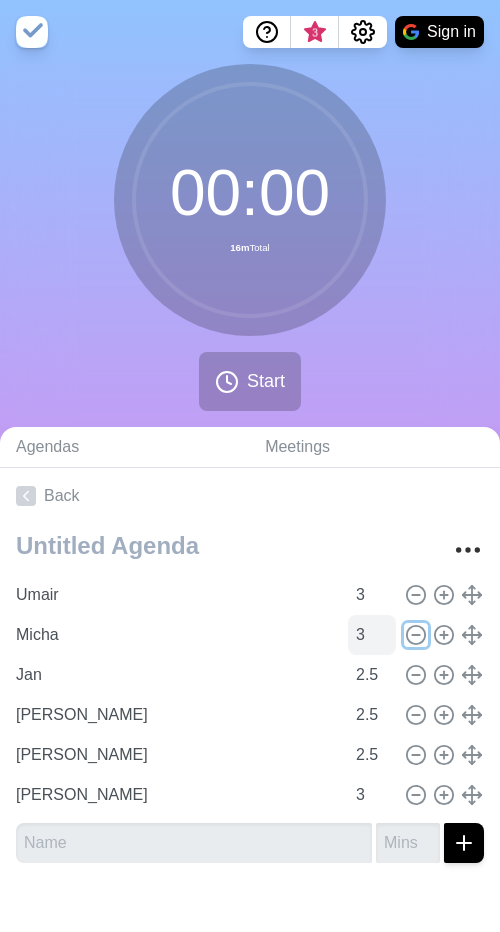 type 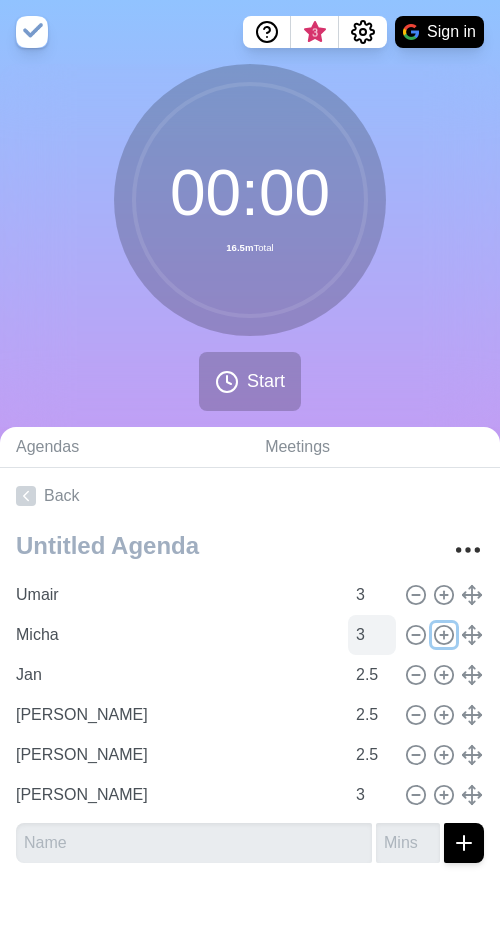 type 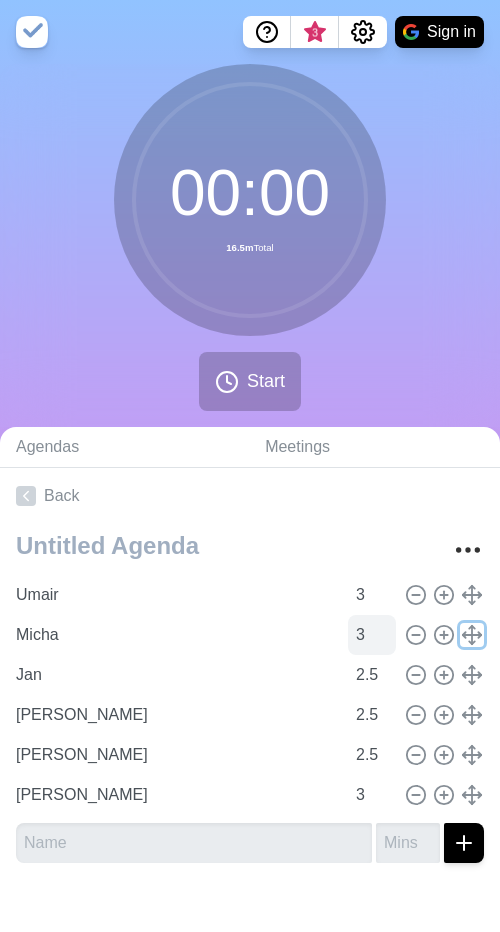 type 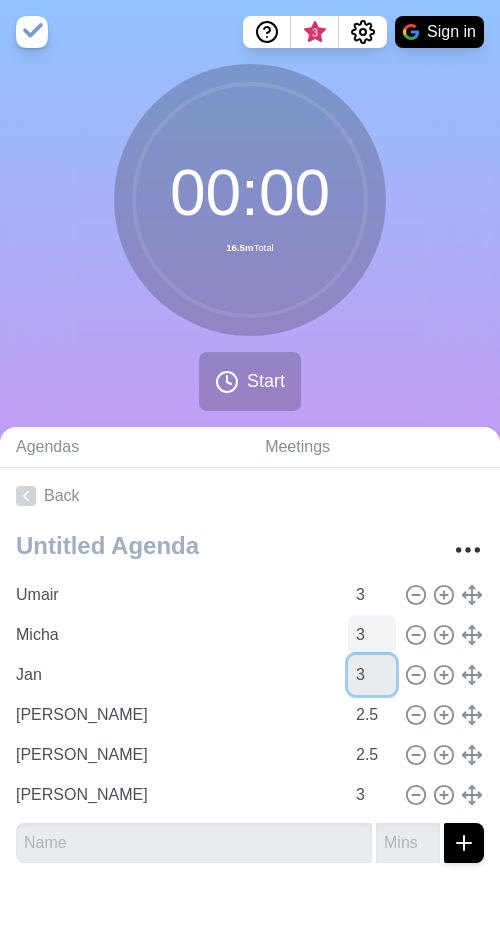 type on "3" 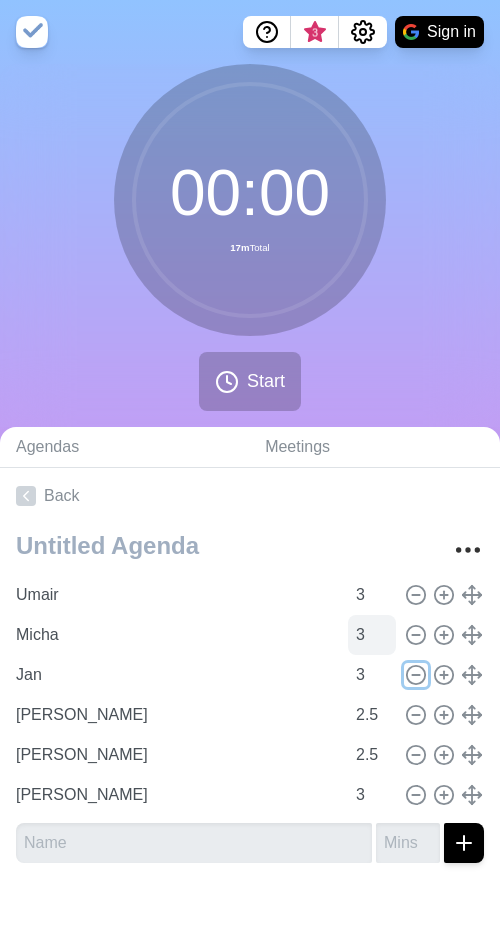 type 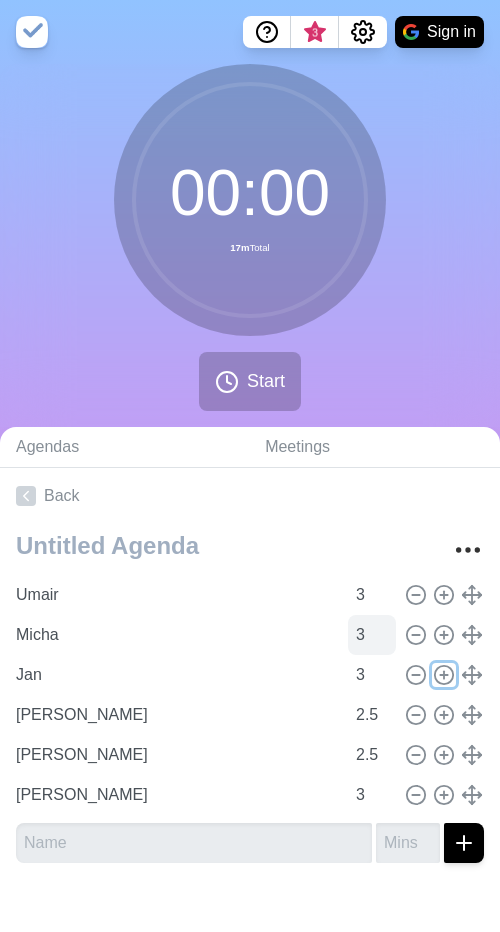 type 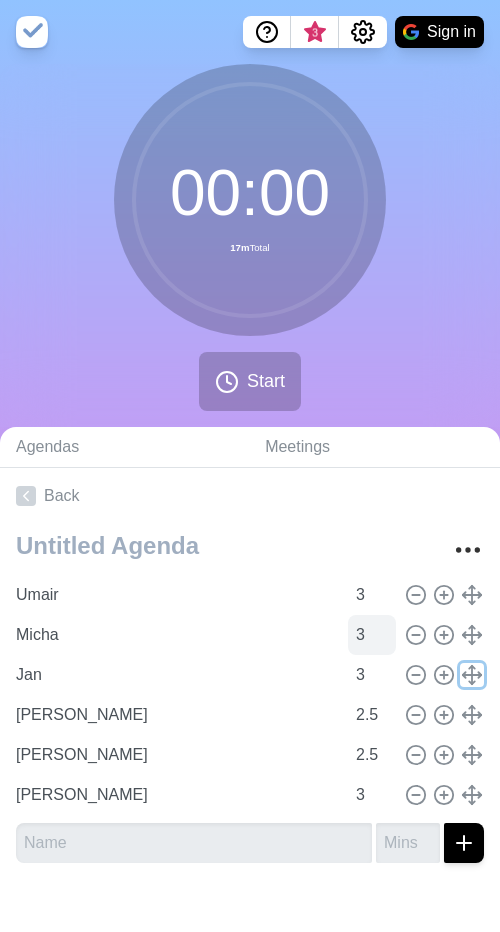 type 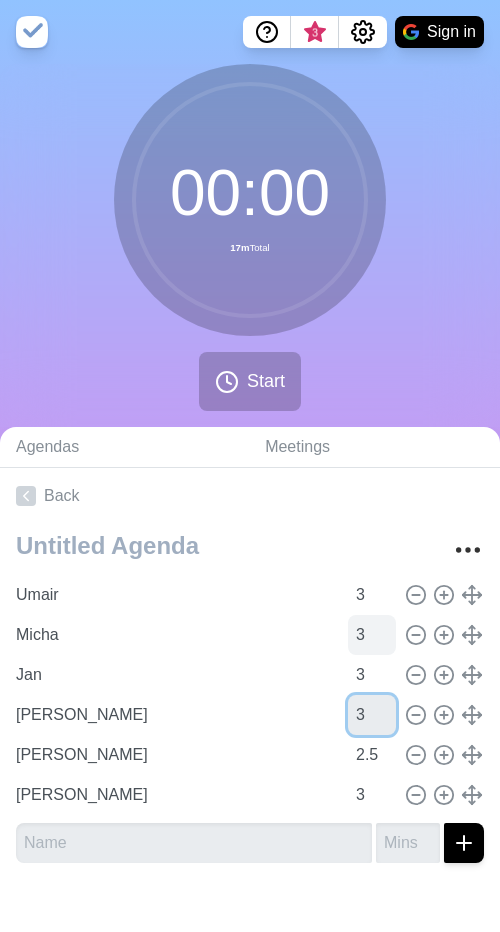 type on "3" 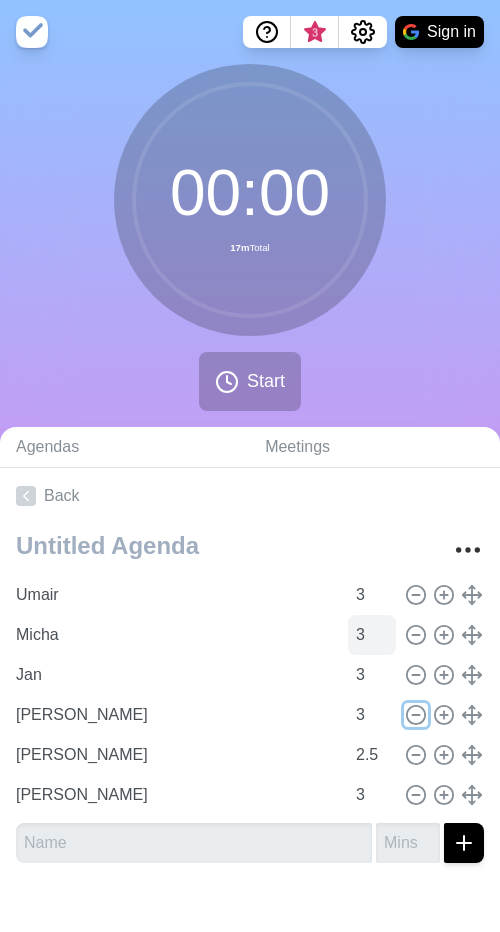 type 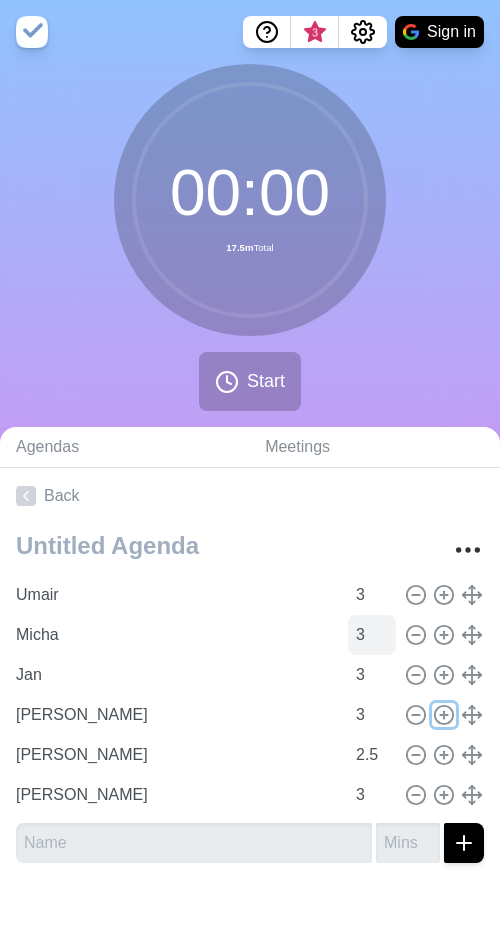 type 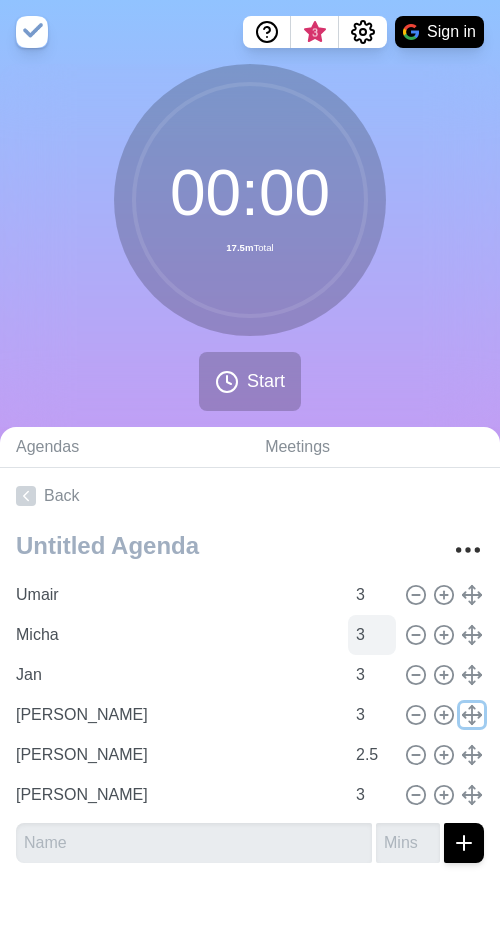 type 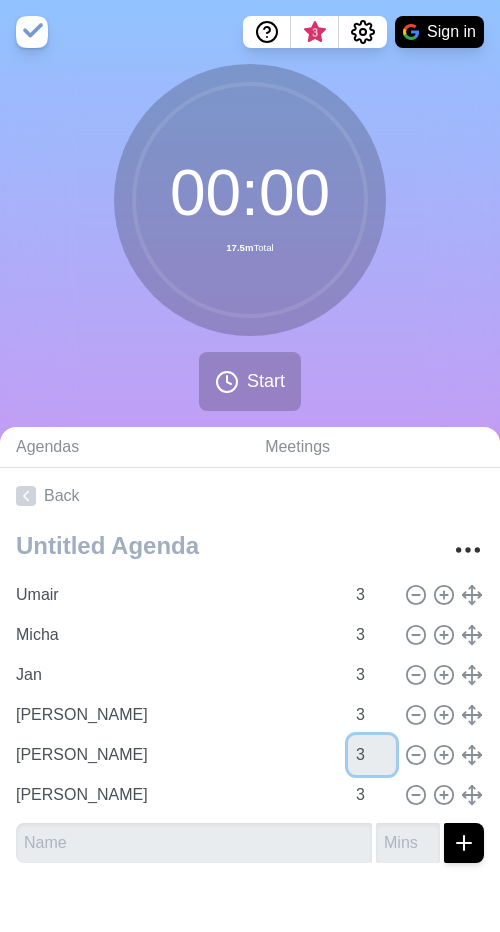 type on "3" 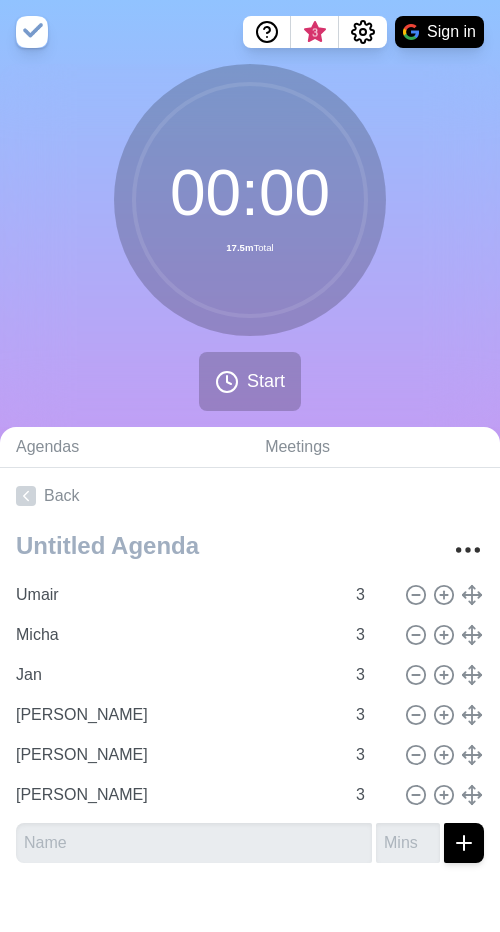 click 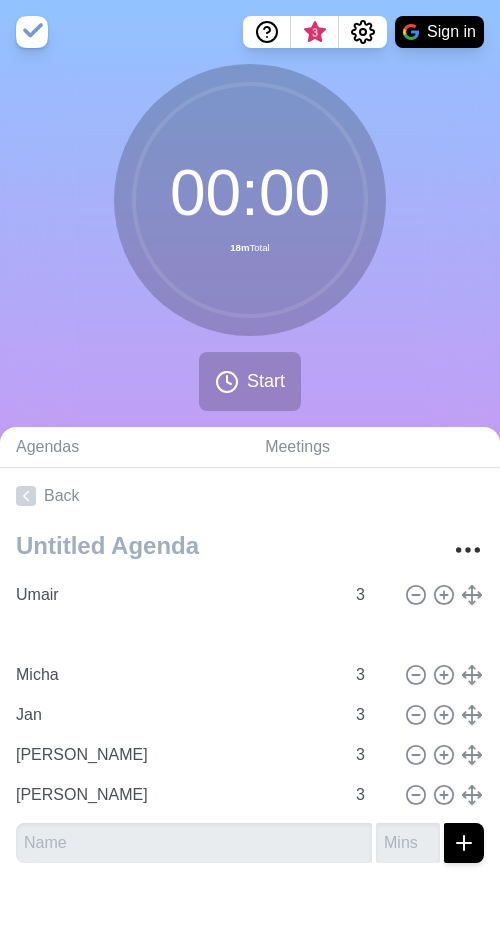 type on "[PERSON_NAME]" 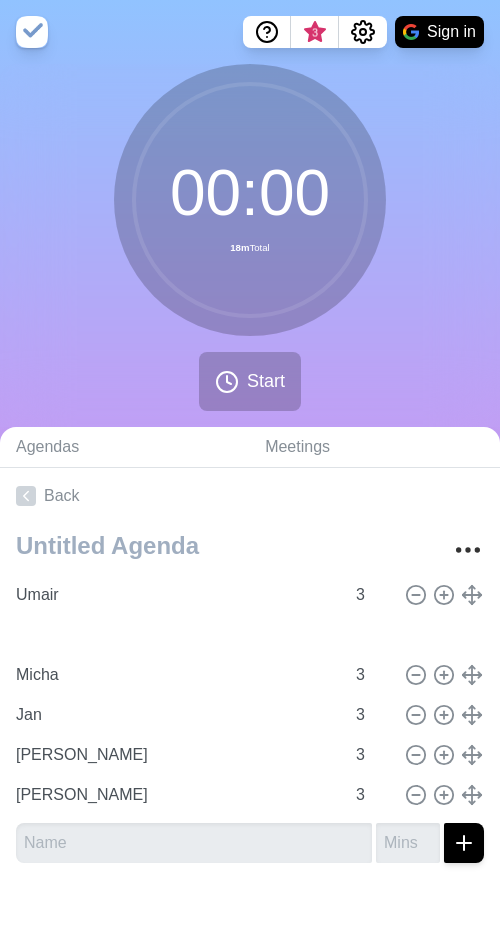 type on "Micha" 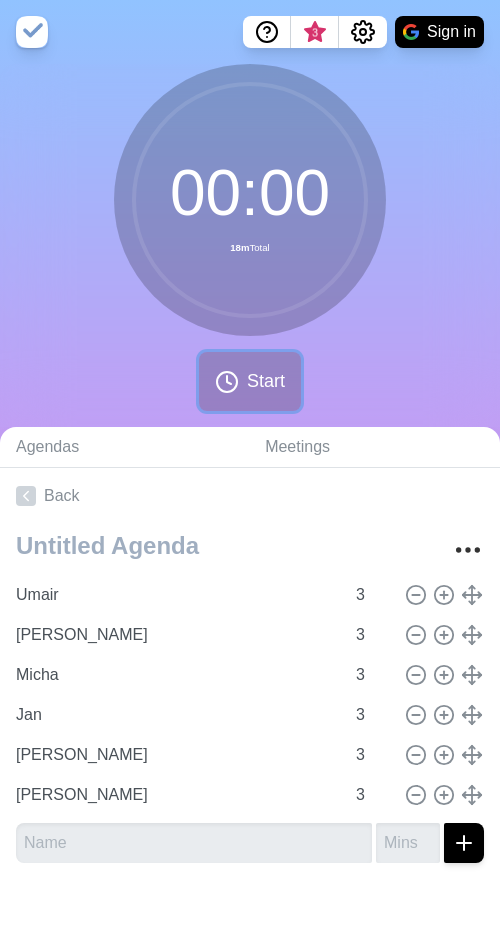 click on "Start" at bounding box center (250, 381) 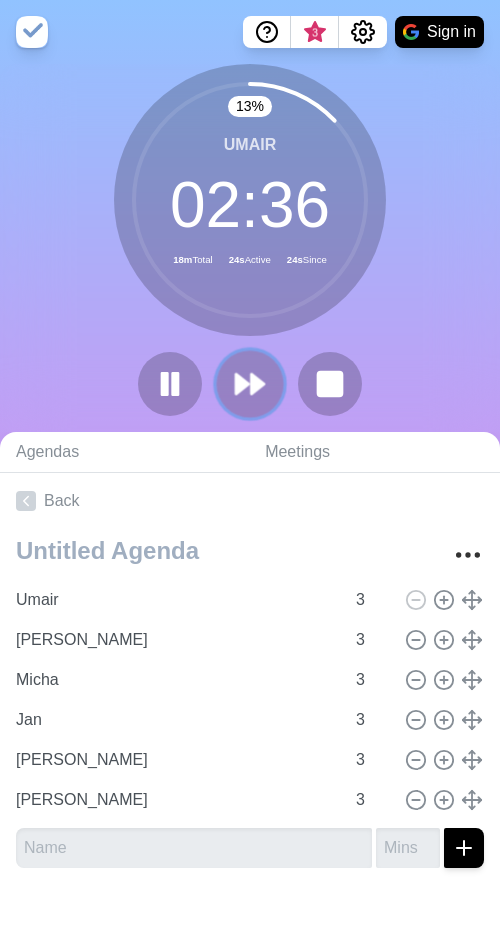 click 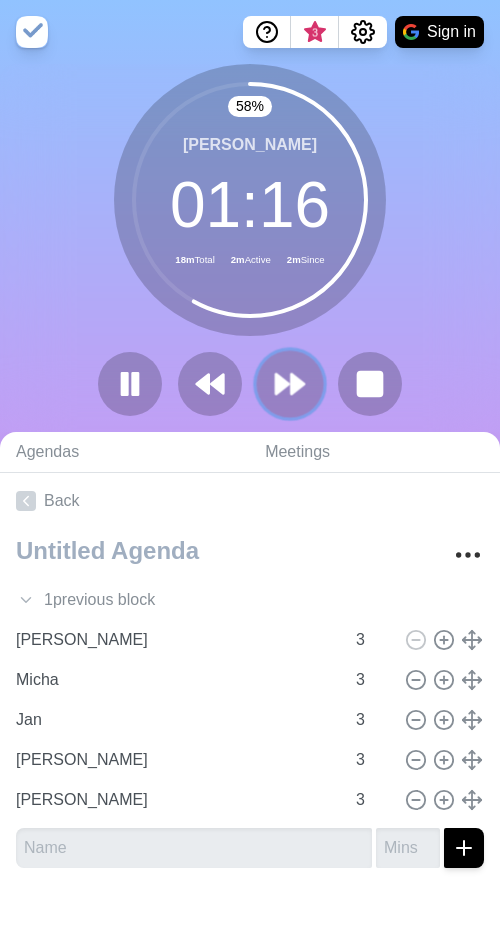 click 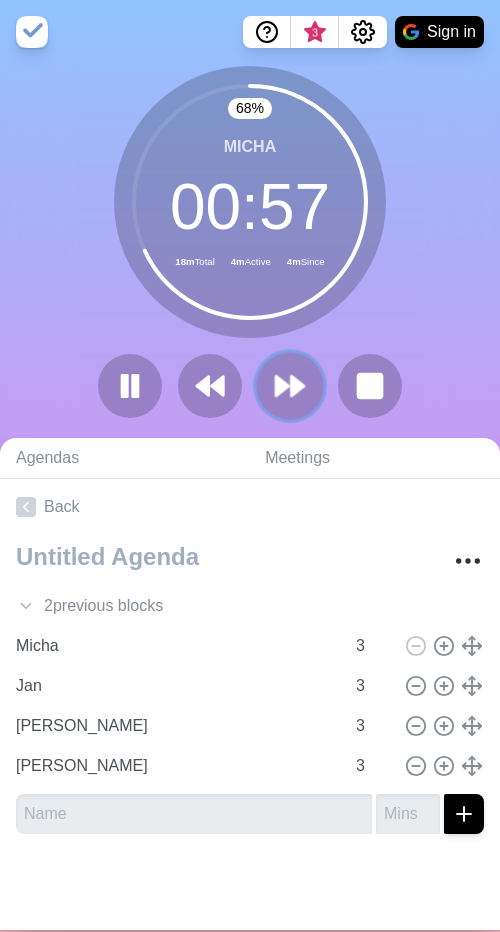 click 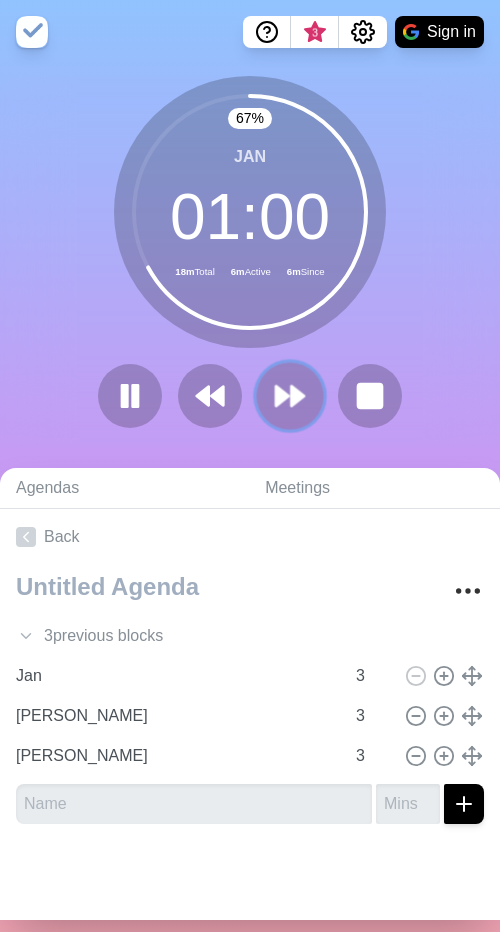 click 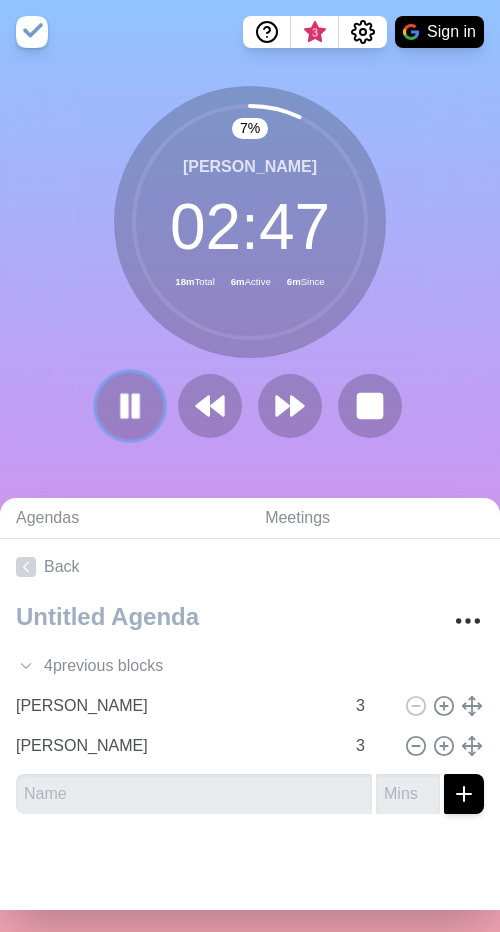 click 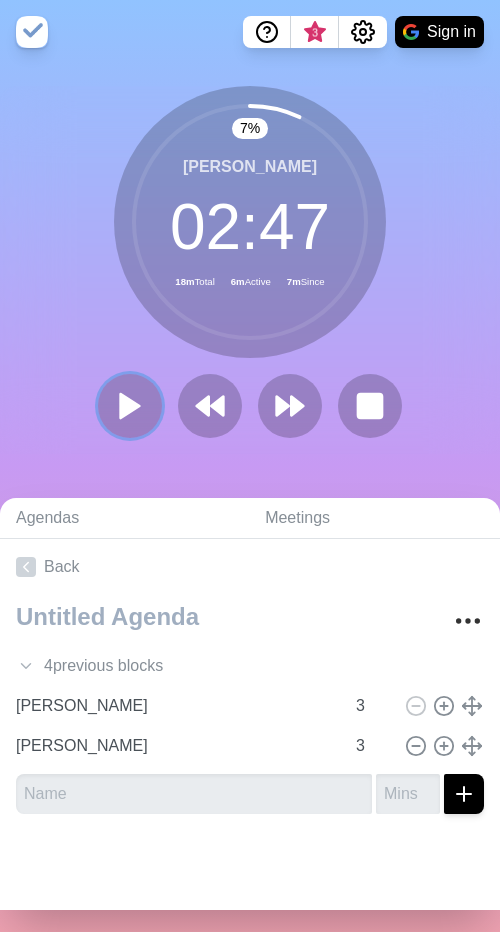 click 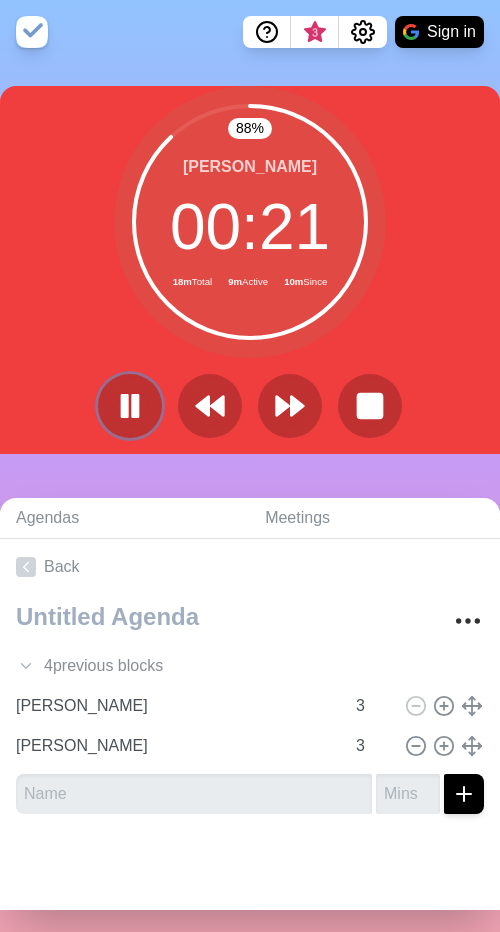 click 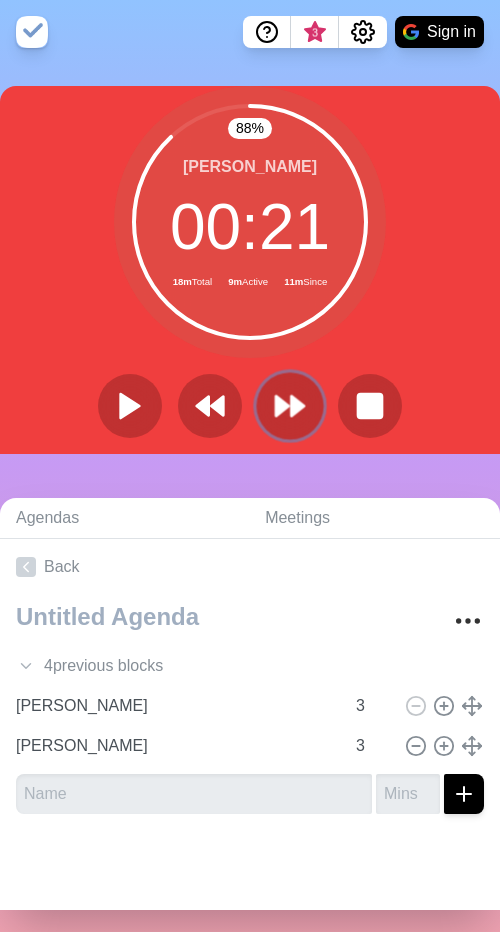 click 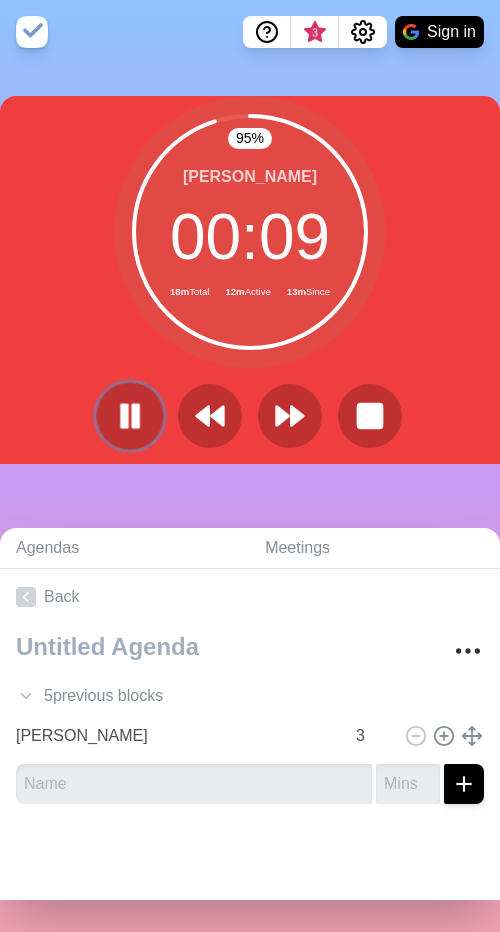 click 